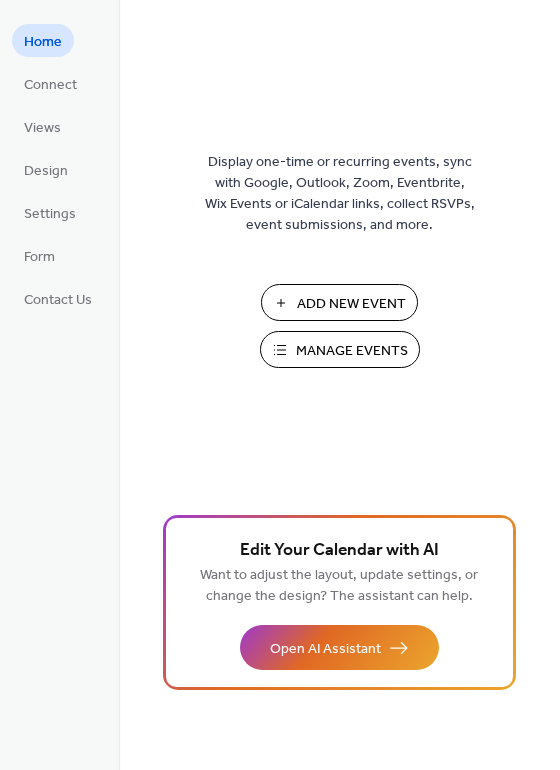 scroll, scrollTop: 0, scrollLeft: 0, axis: both 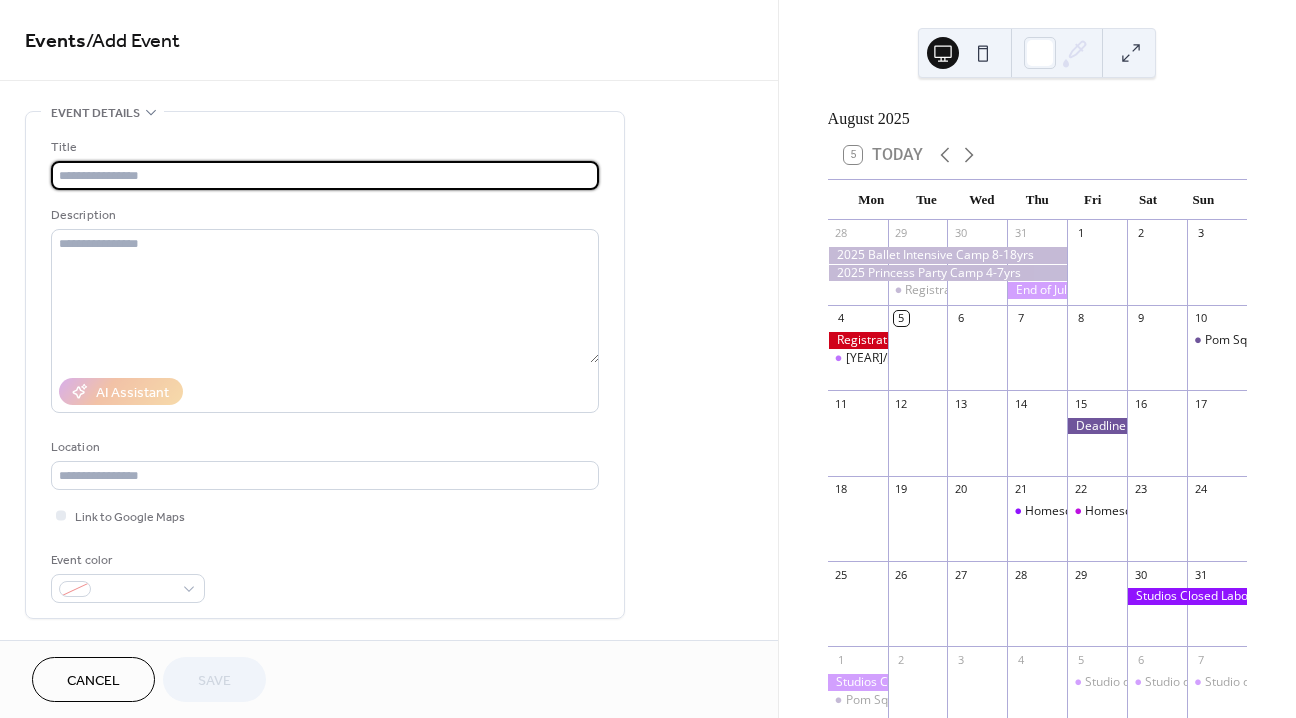 click at bounding box center (325, 175) 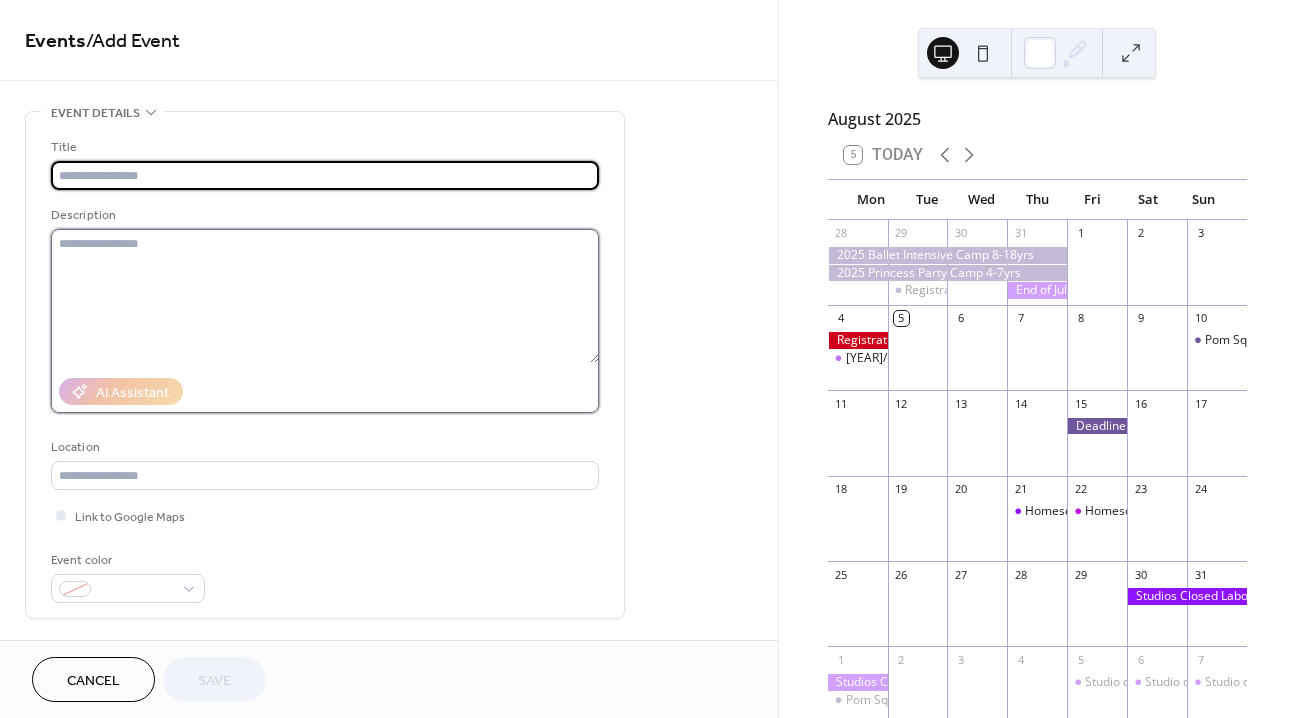 click at bounding box center (325, 296) 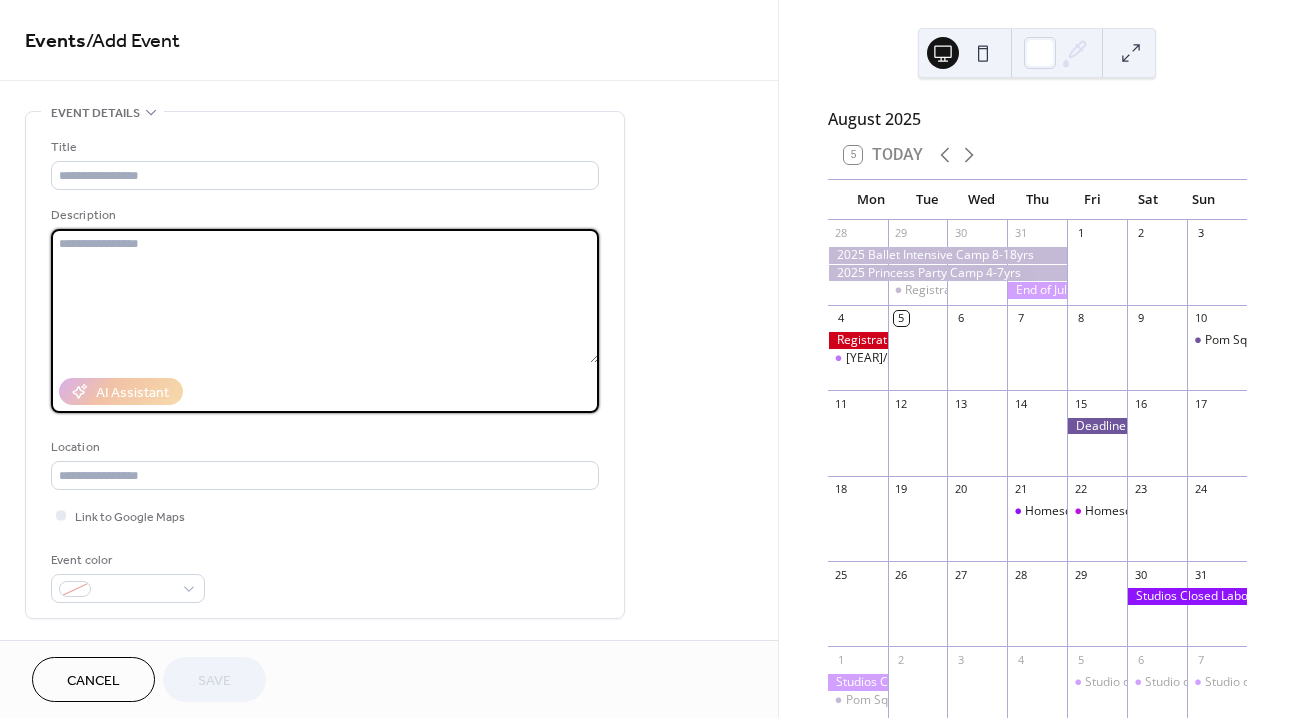paste on "**********" 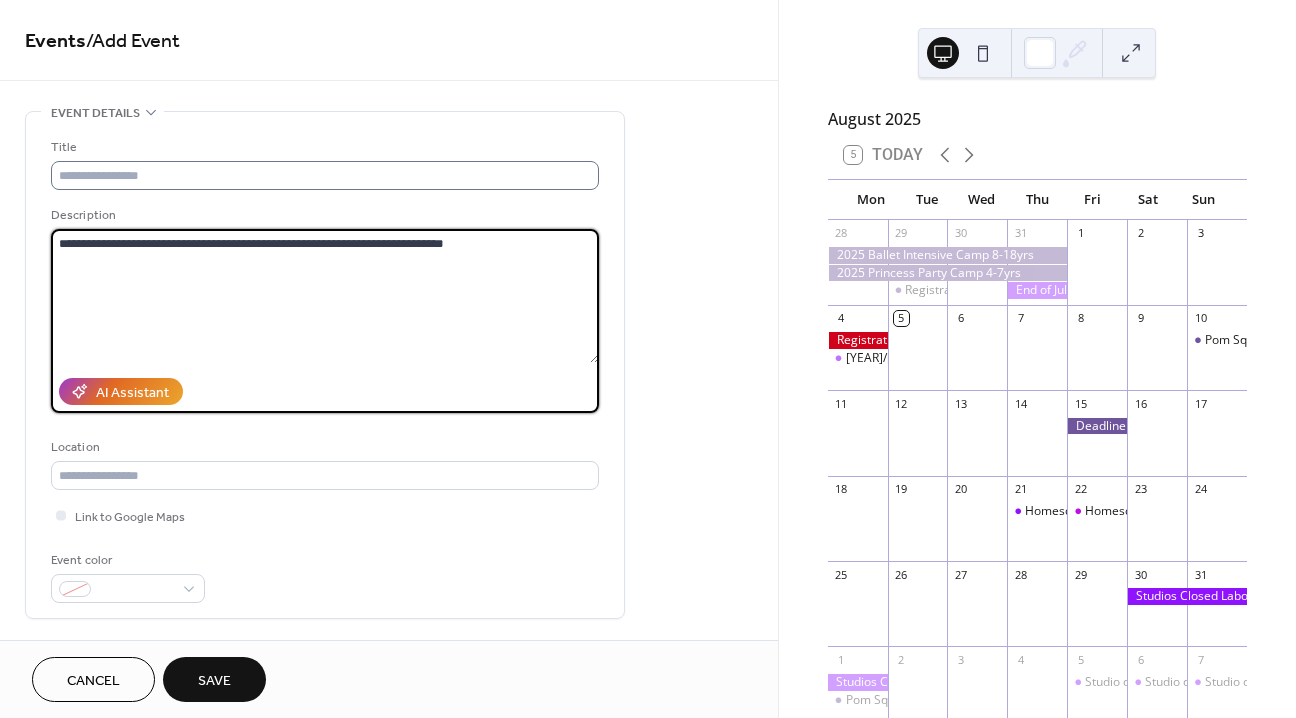 type on "**********" 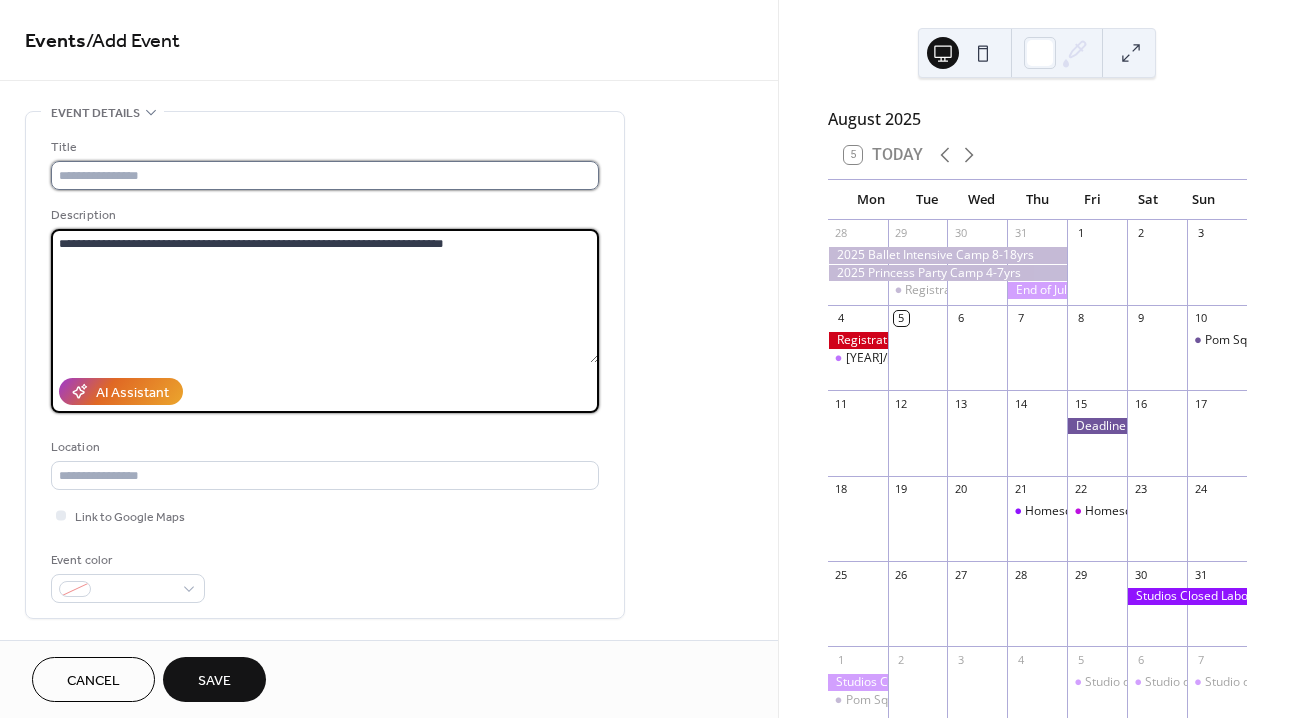 click at bounding box center (325, 175) 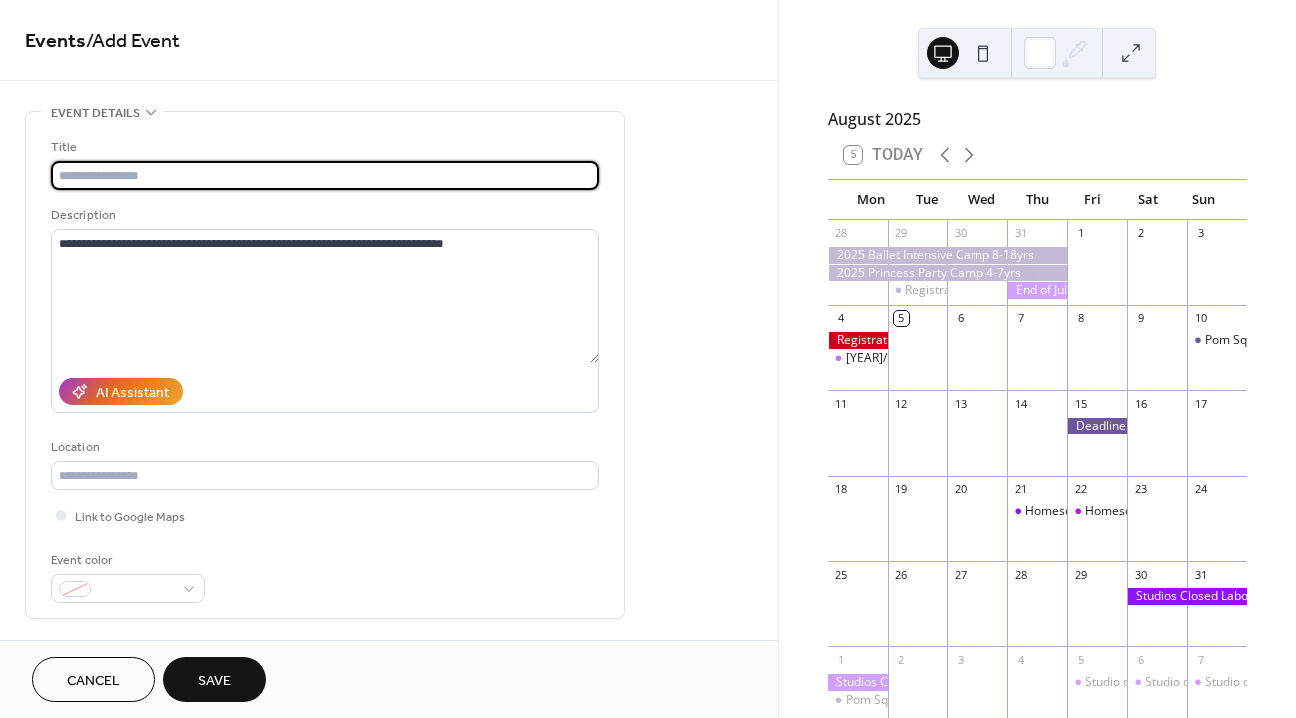 click at bounding box center [325, 175] 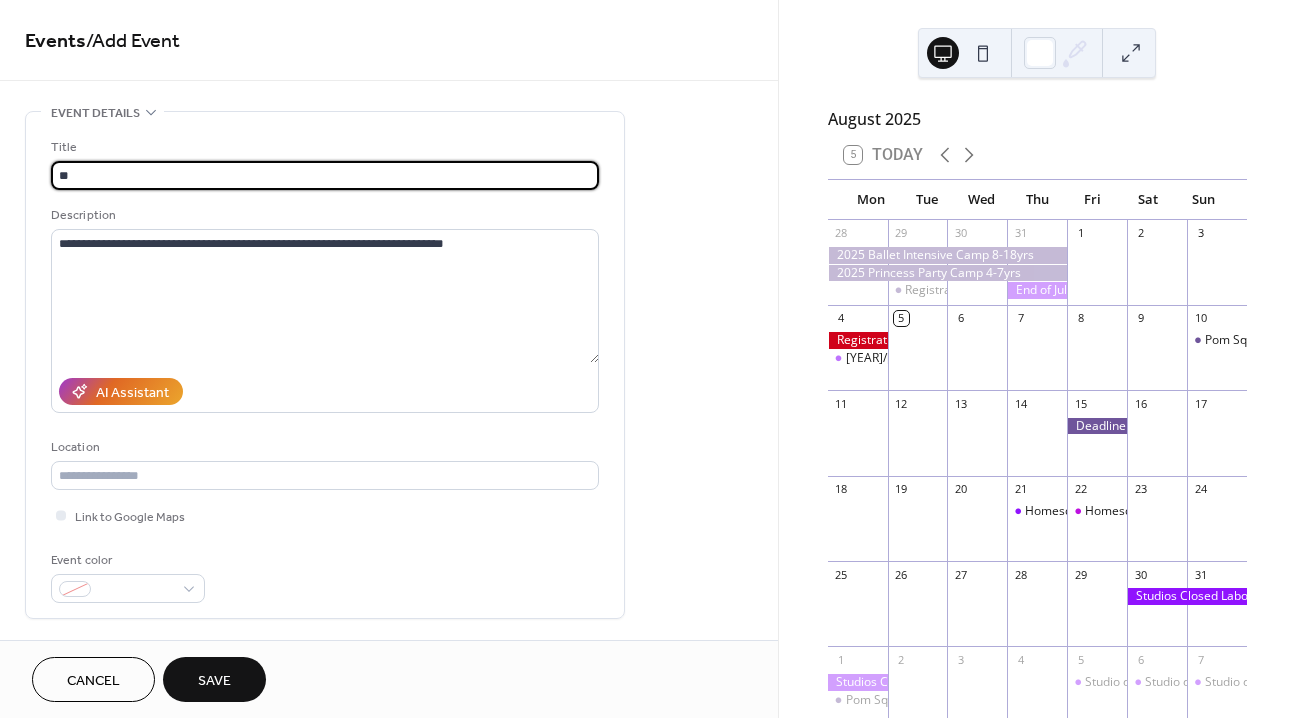type on "*" 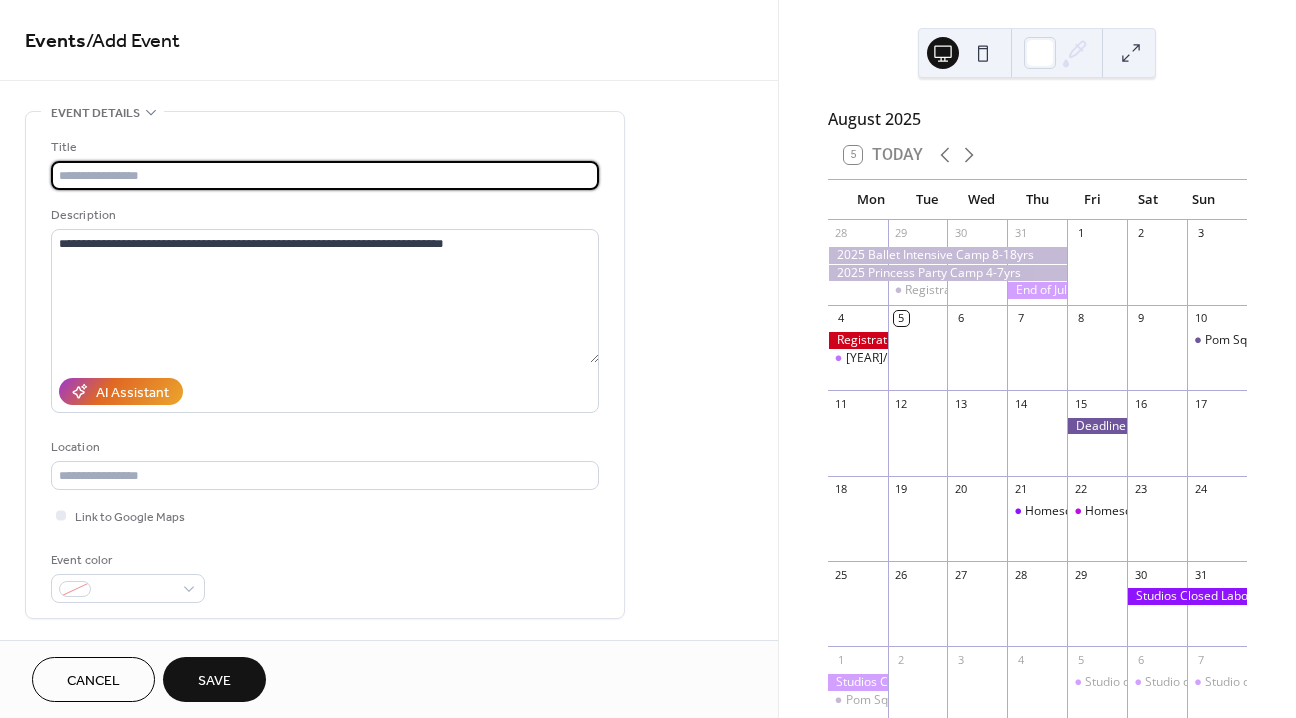 paste on "**********" 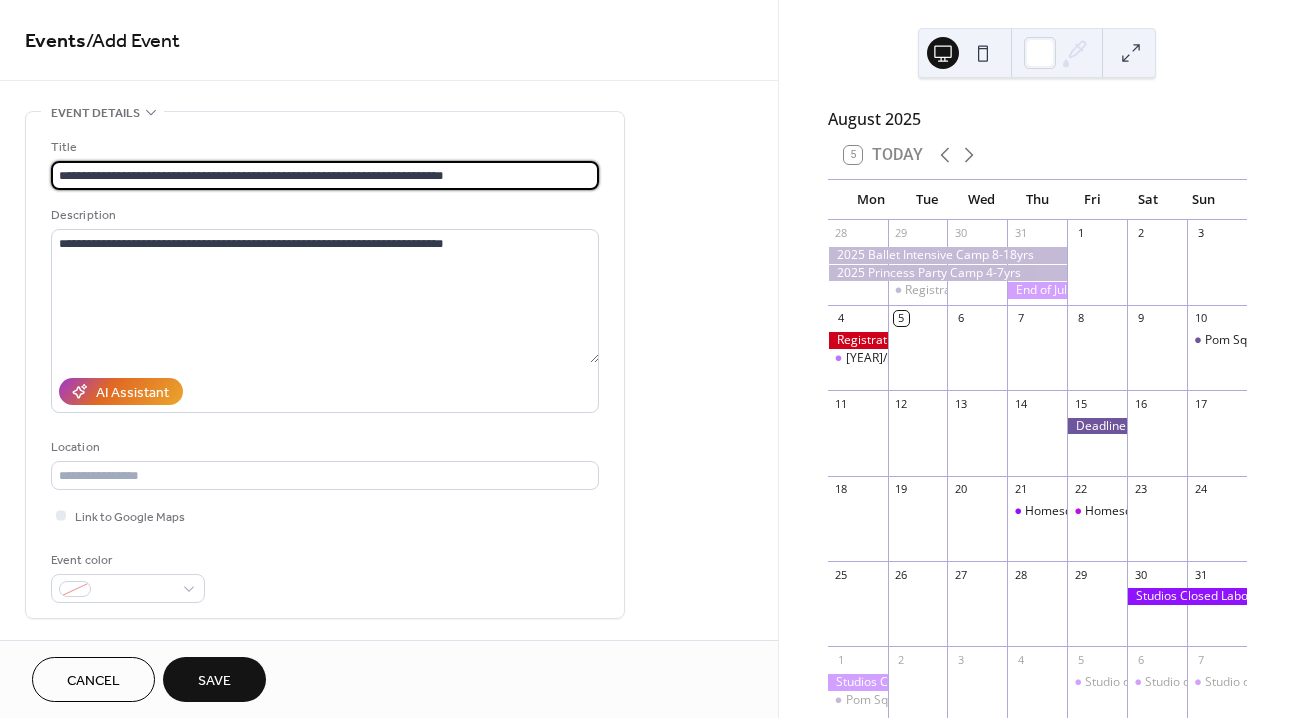 click on "**********" at bounding box center [325, 175] 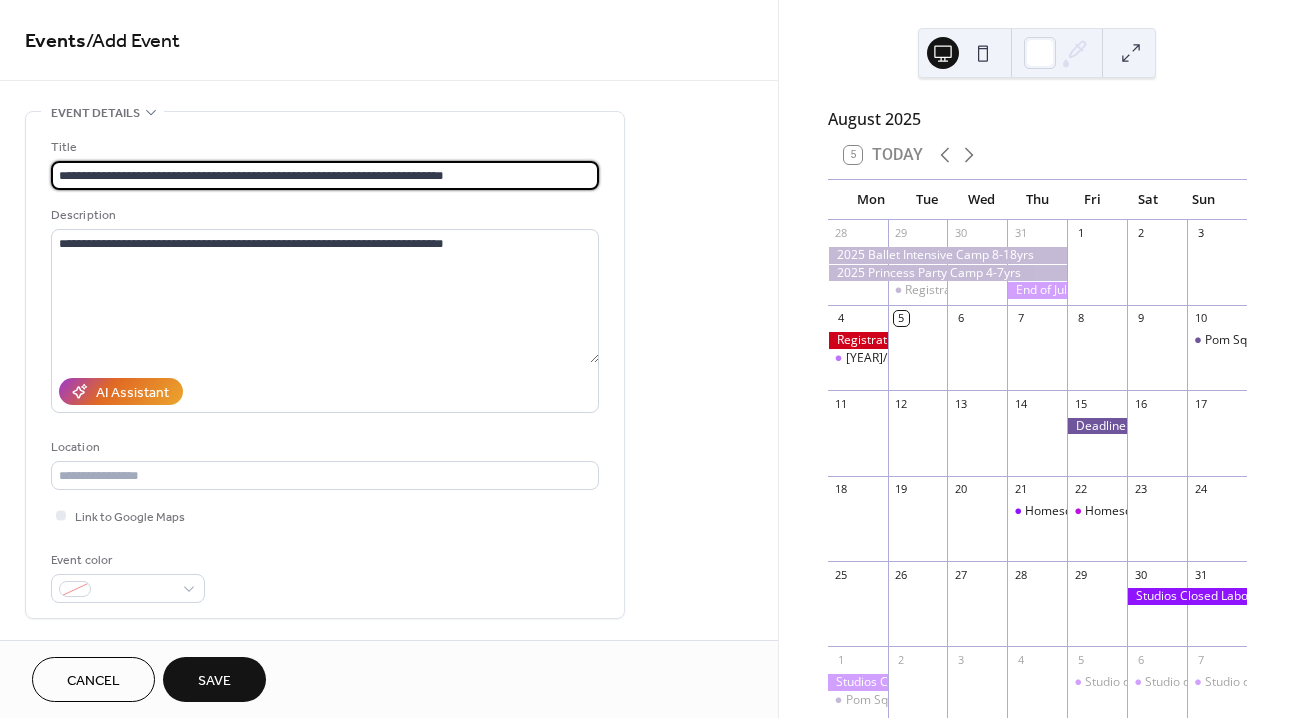 click on "**********" at bounding box center [325, 175] 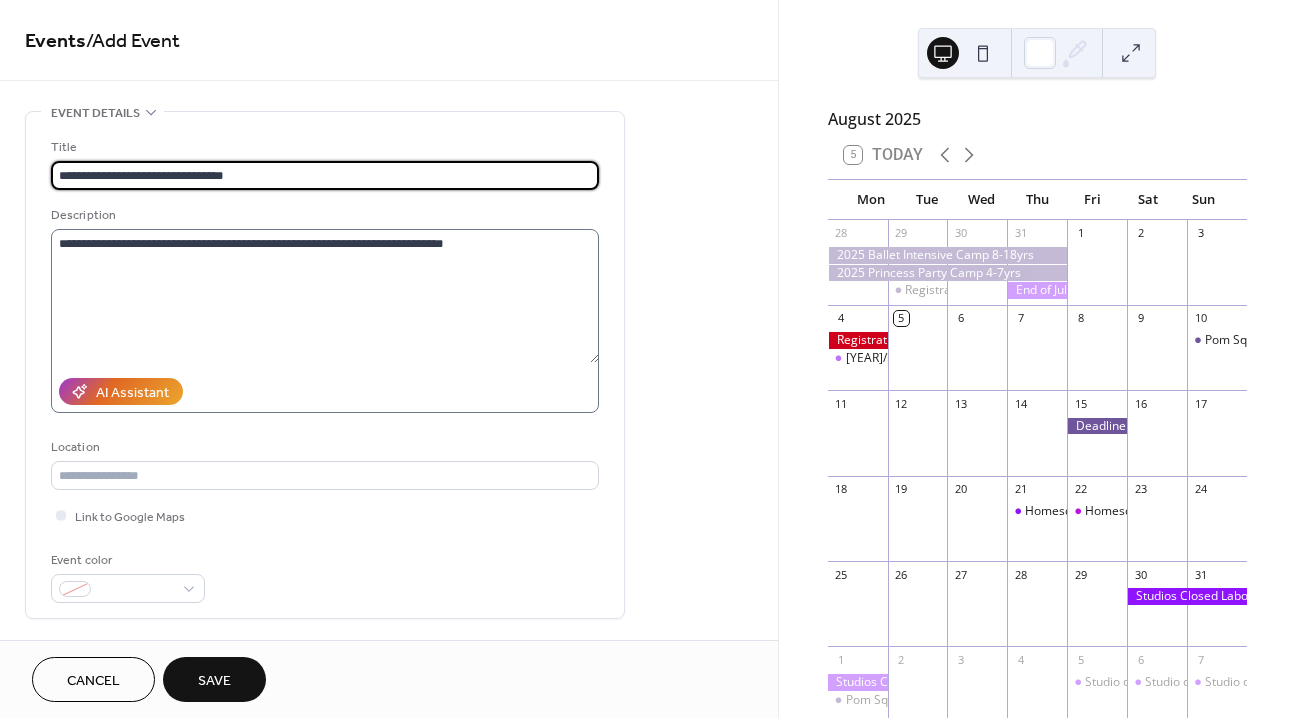 type on "**********" 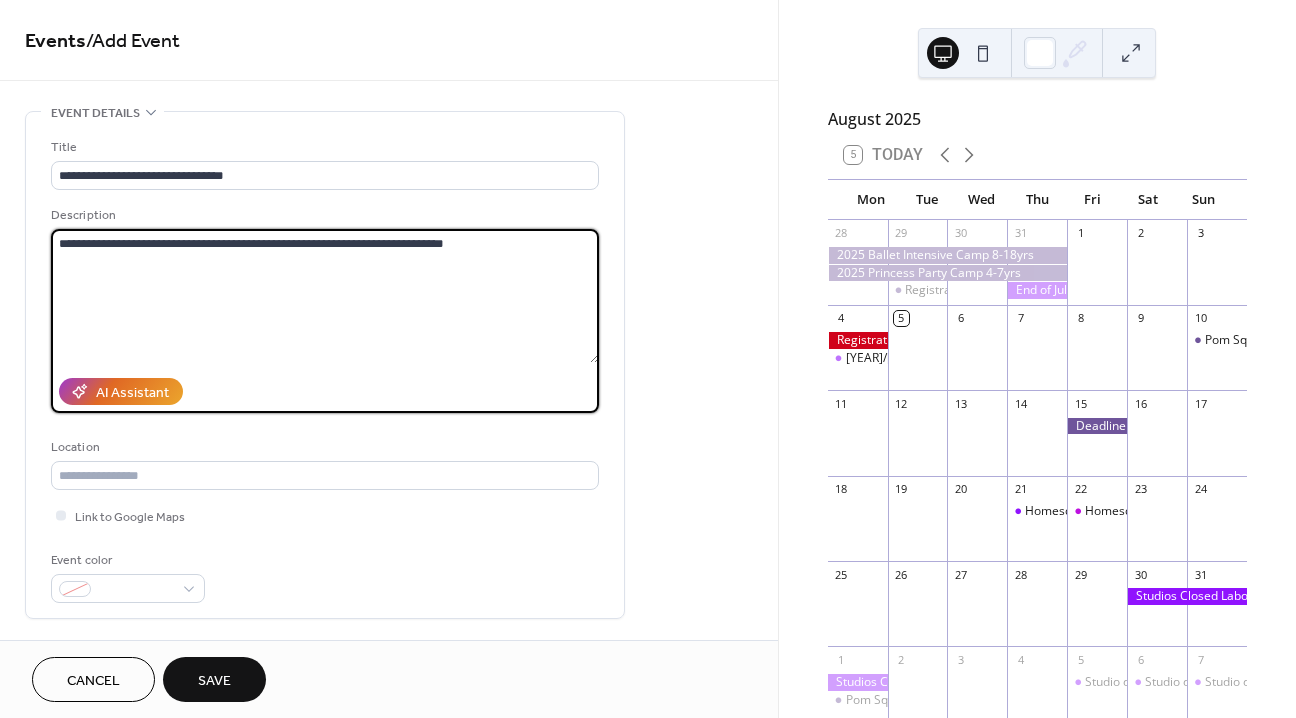 scroll, scrollTop: 0, scrollLeft: 0, axis: both 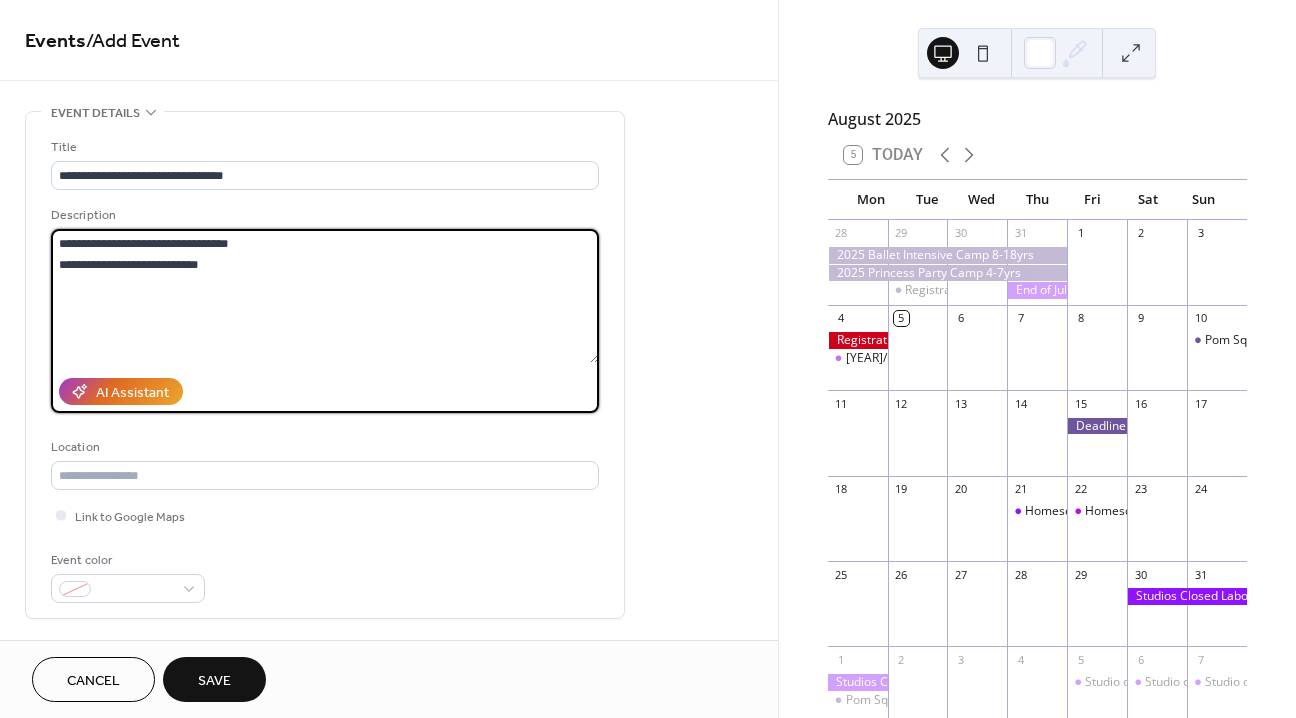 click on "**********" at bounding box center [325, 296] 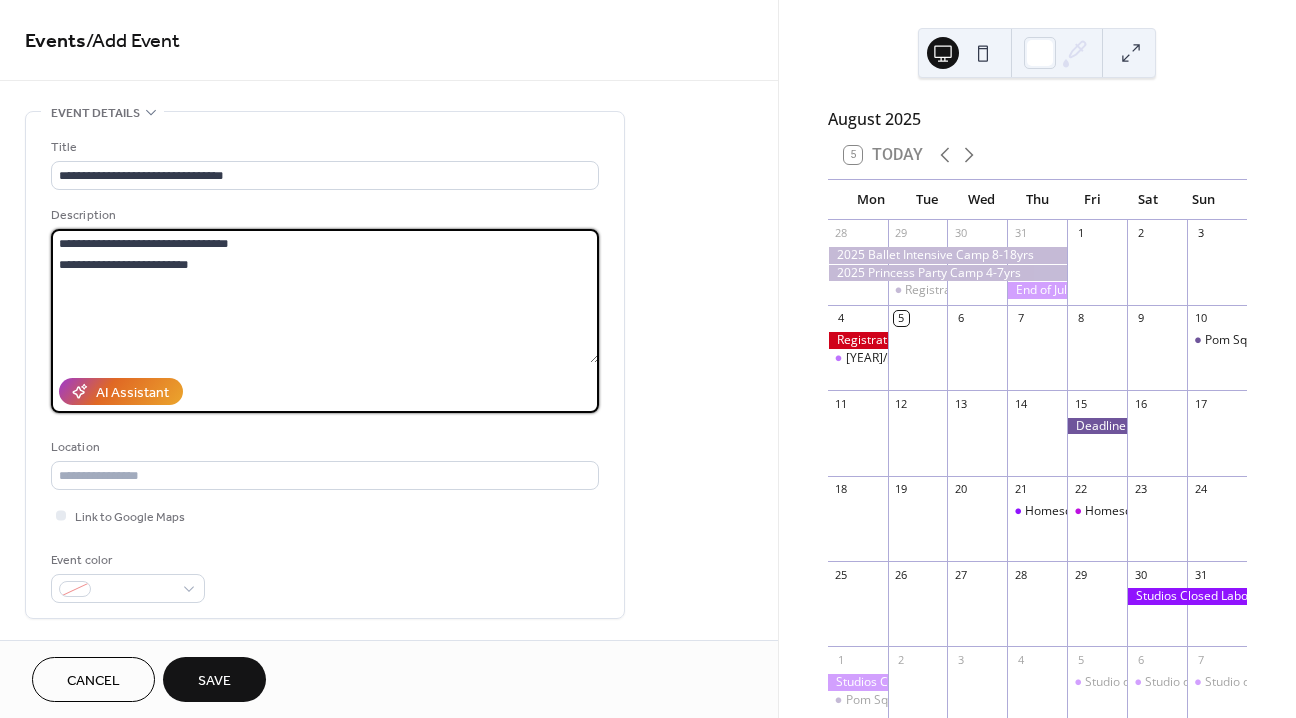 click on "**********" at bounding box center (325, 296) 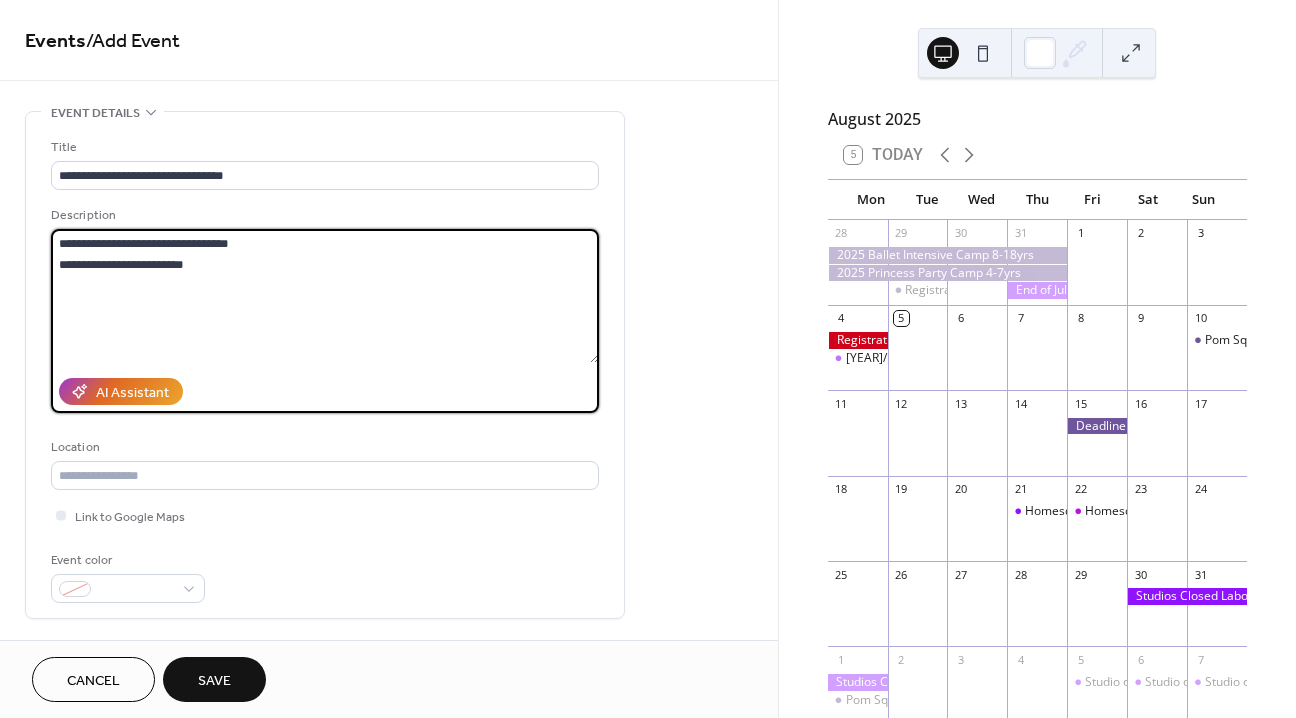 click on "**********" at bounding box center [325, 296] 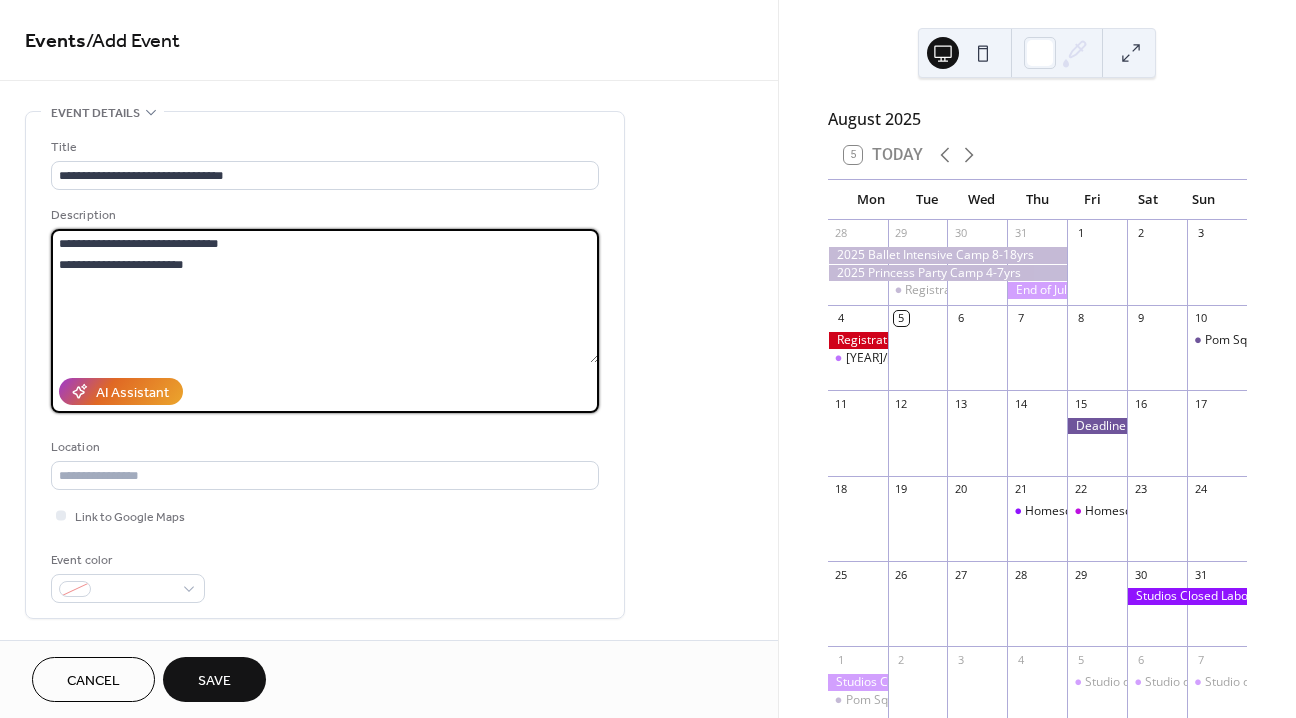click on "**********" at bounding box center (325, 296) 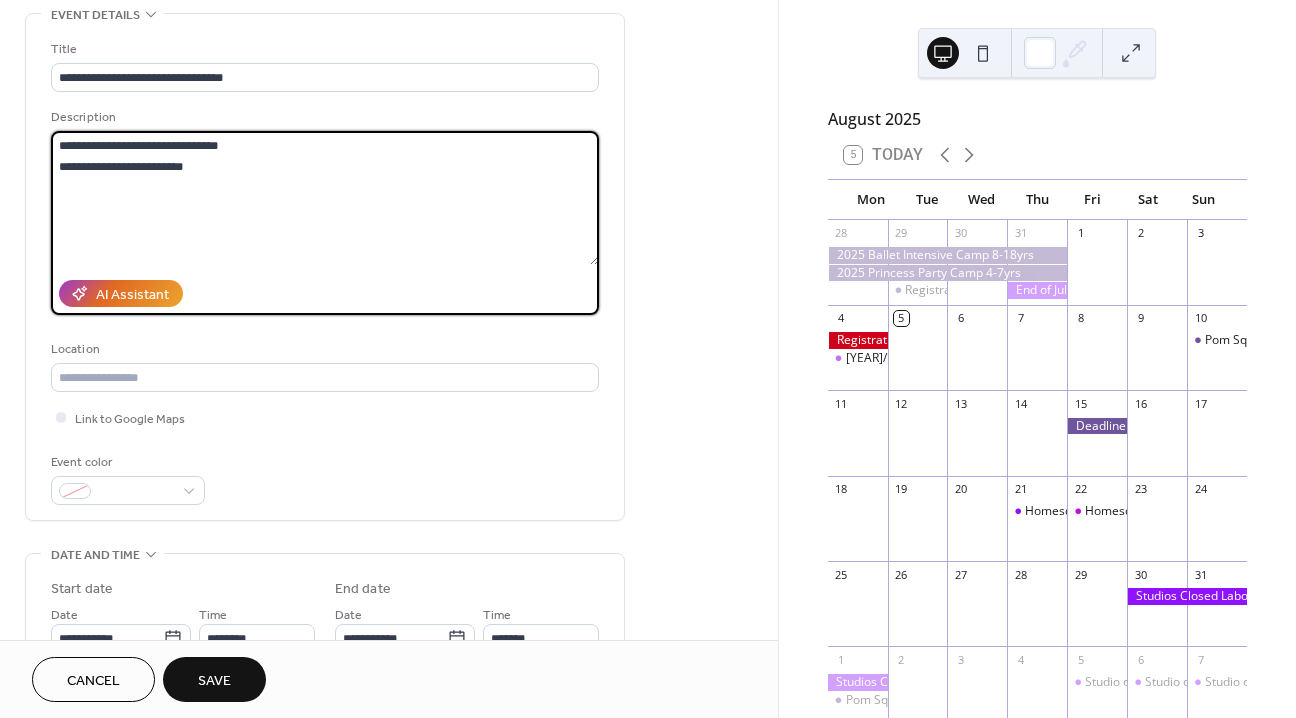 scroll, scrollTop: 100, scrollLeft: 0, axis: vertical 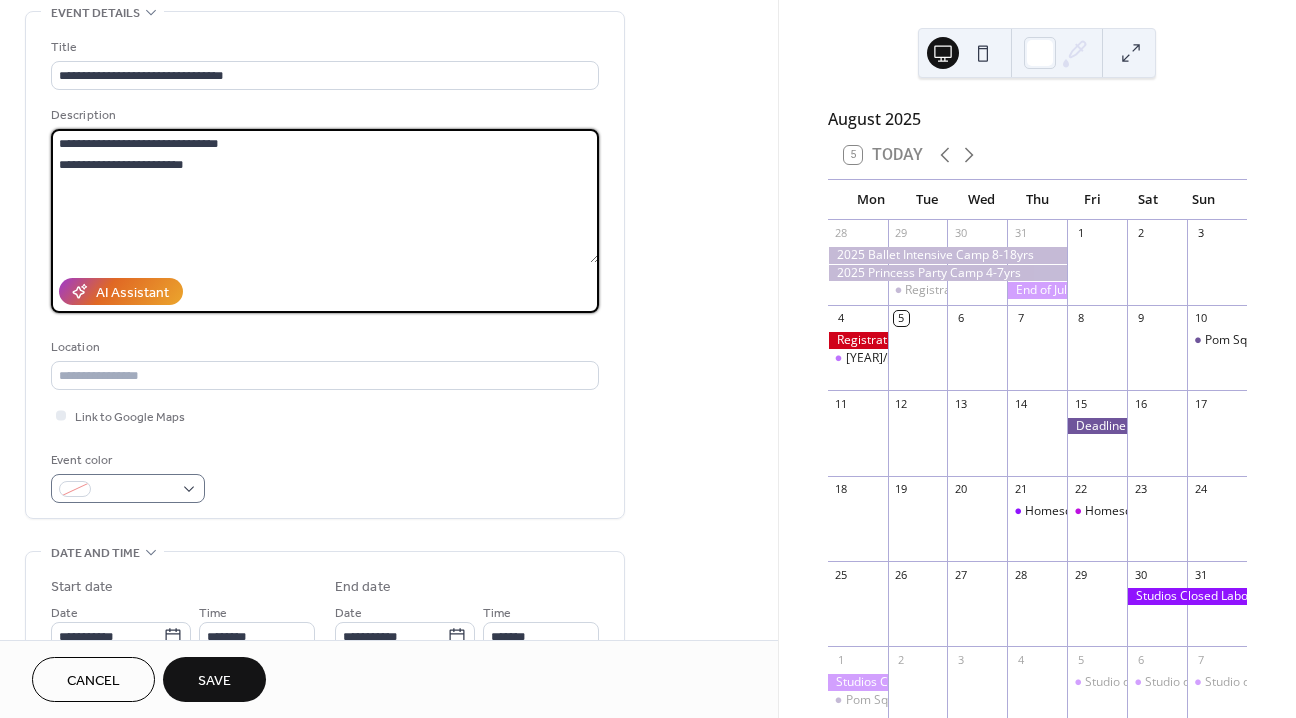 type on "**********" 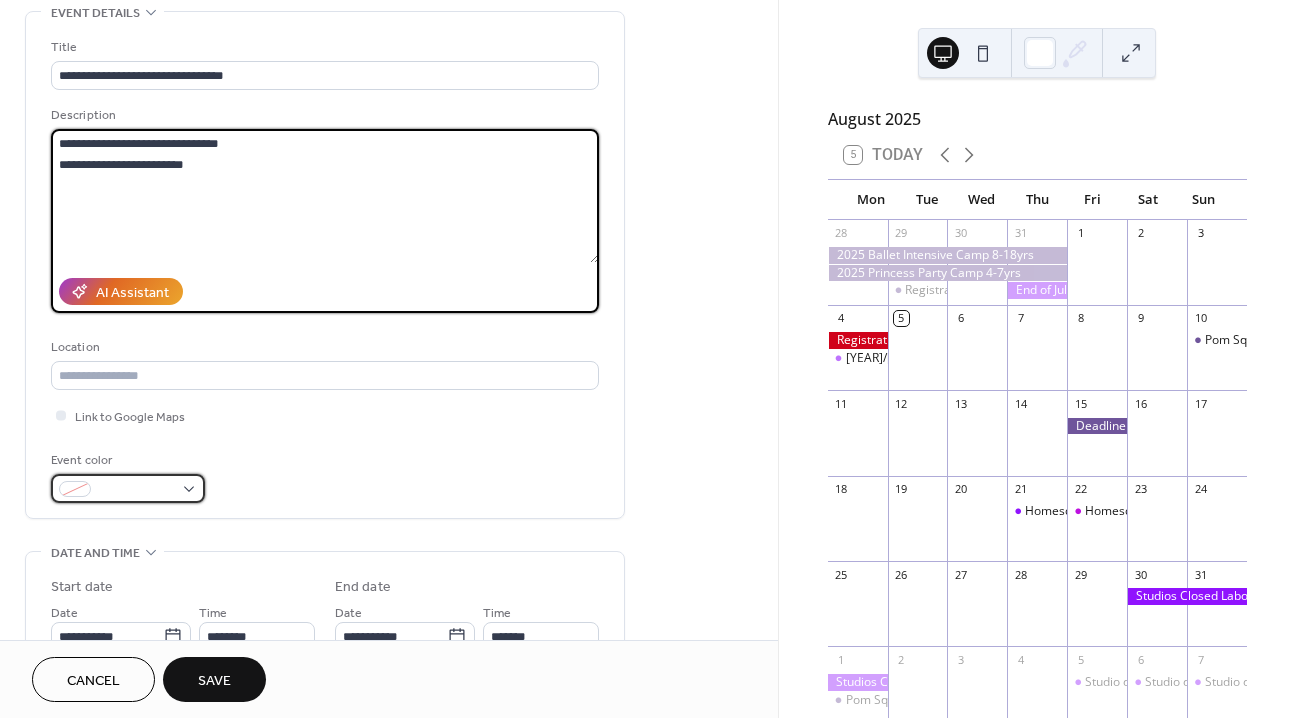 click at bounding box center (136, 490) 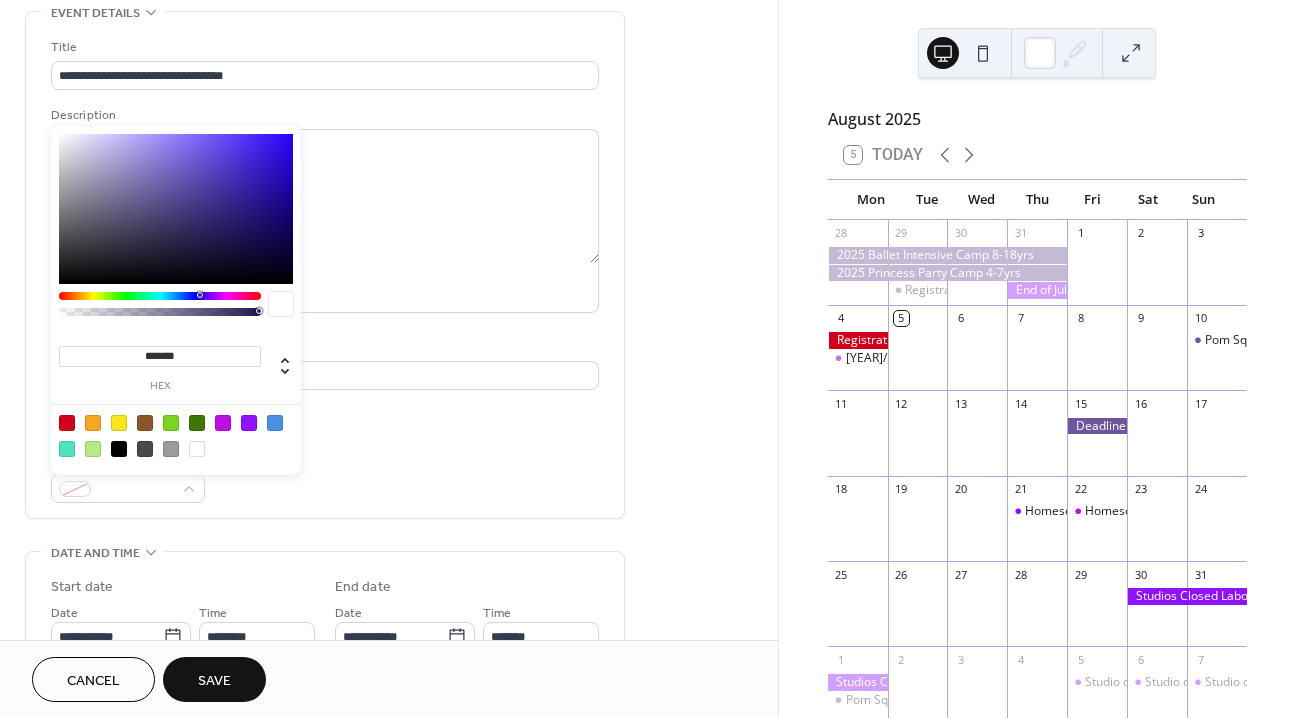 click at bounding box center (249, 423) 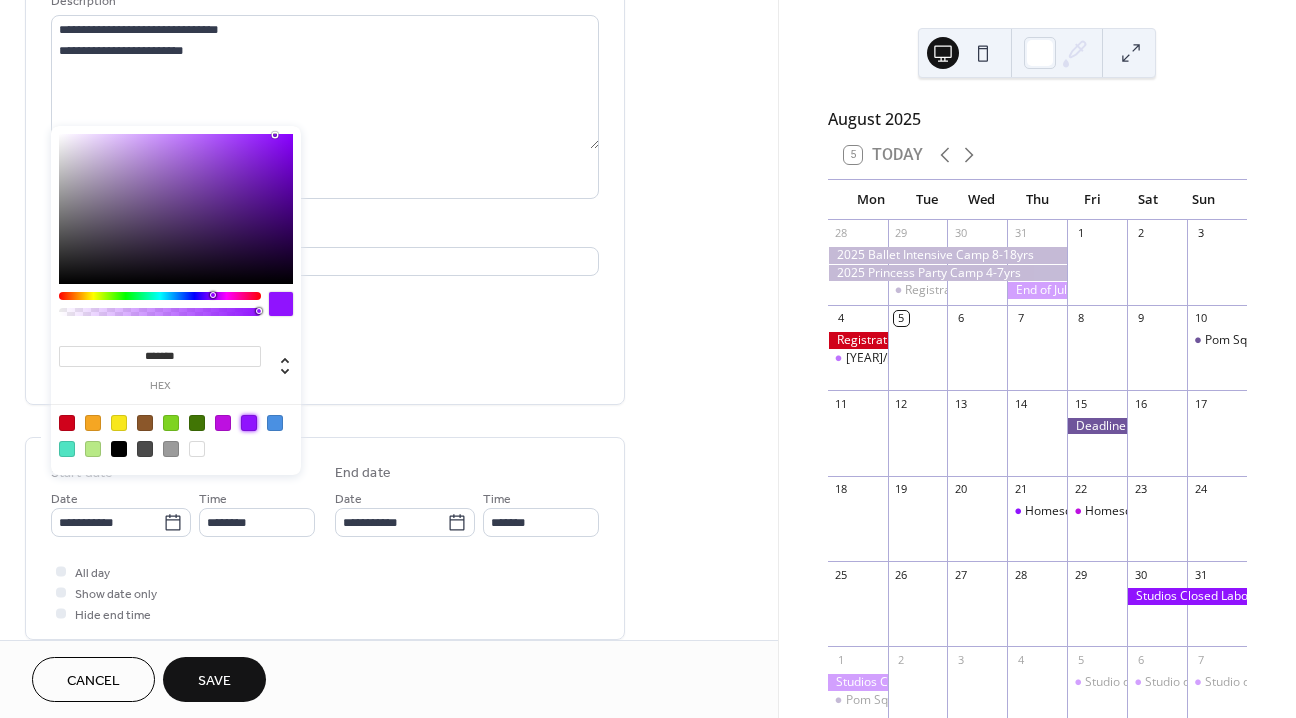 scroll, scrollTop: 229, scrollLeft: 0, axis: vertical 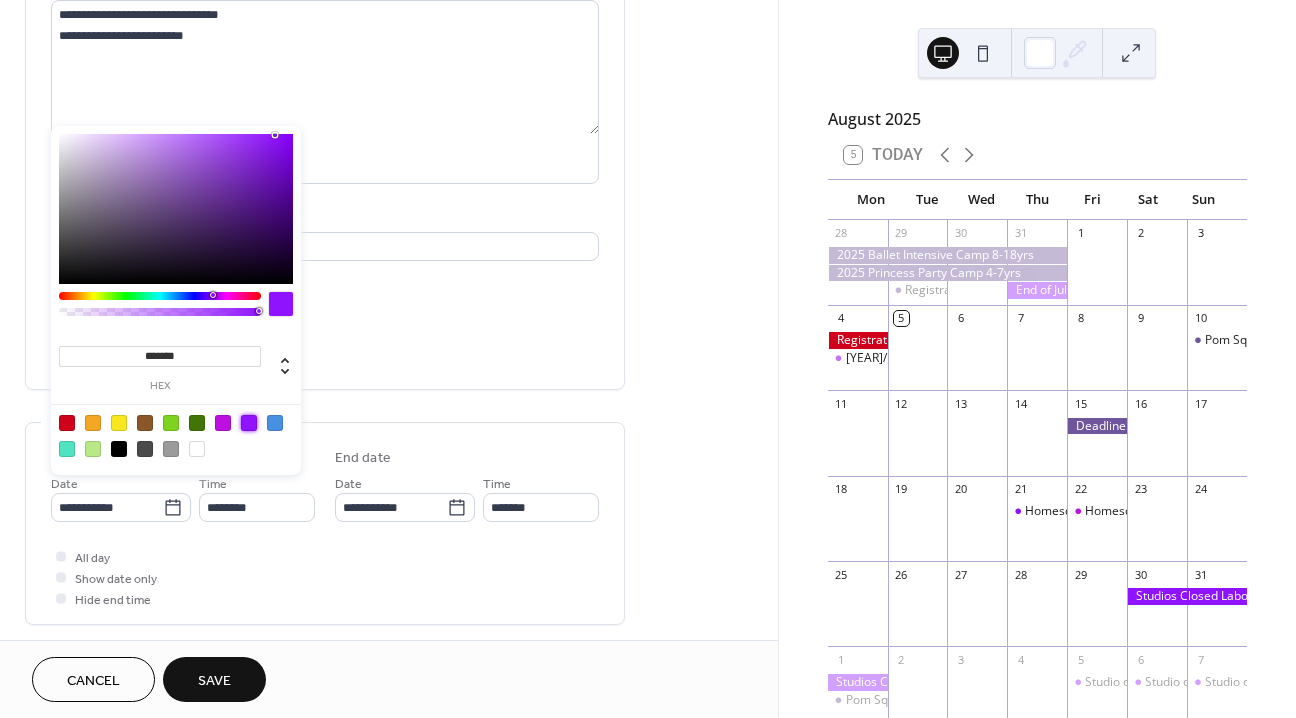 click on "**********" at bounding box center [325, 136] 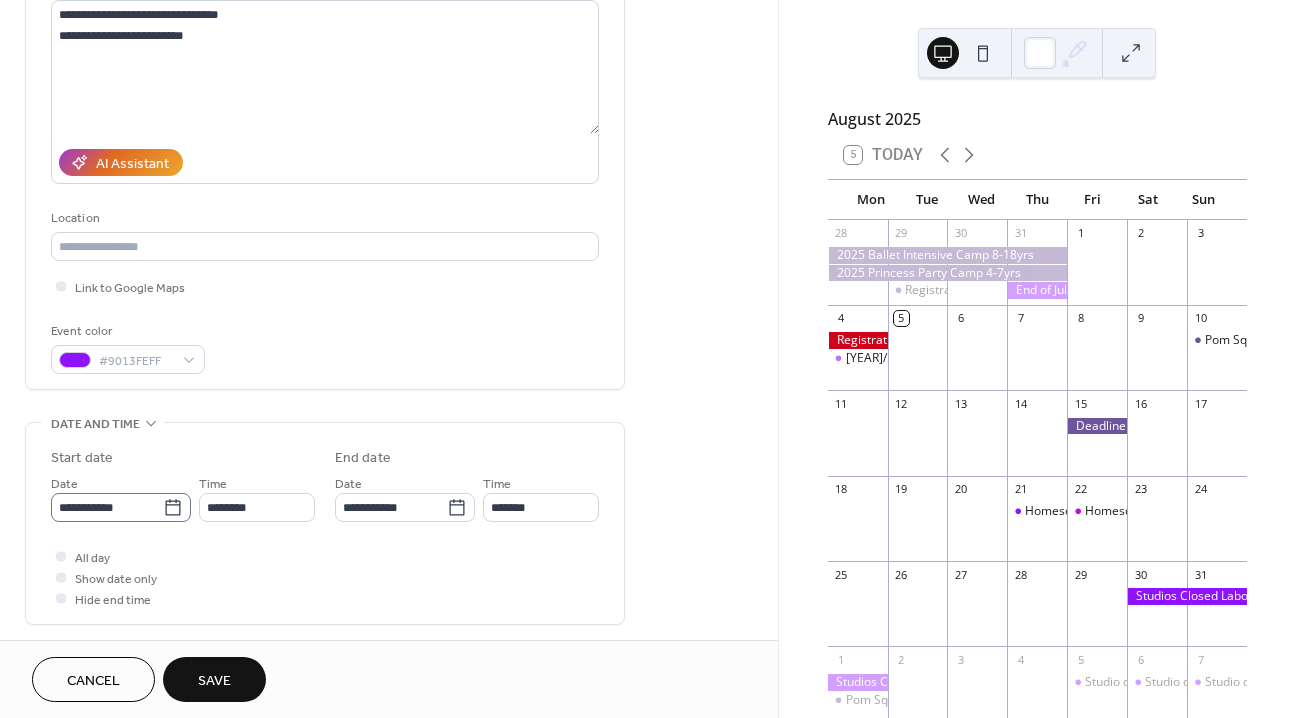 click 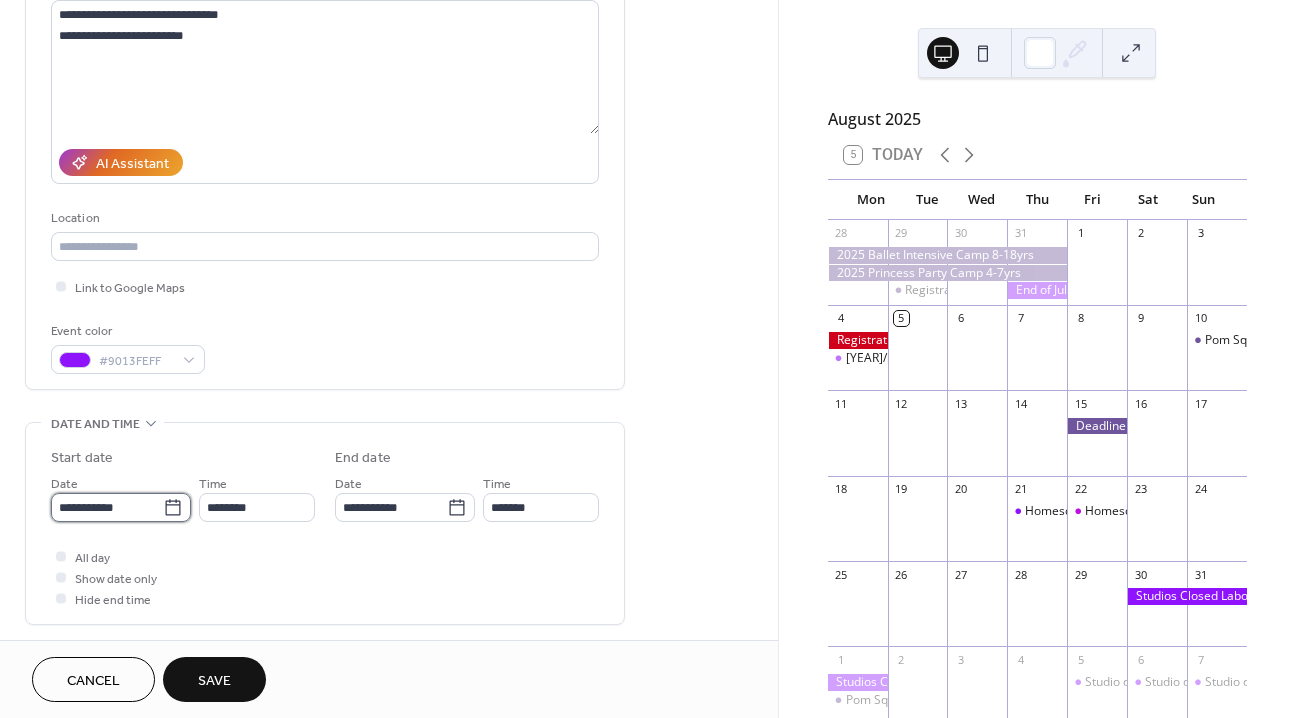 click on "**********" at bounding box center [107, 507] 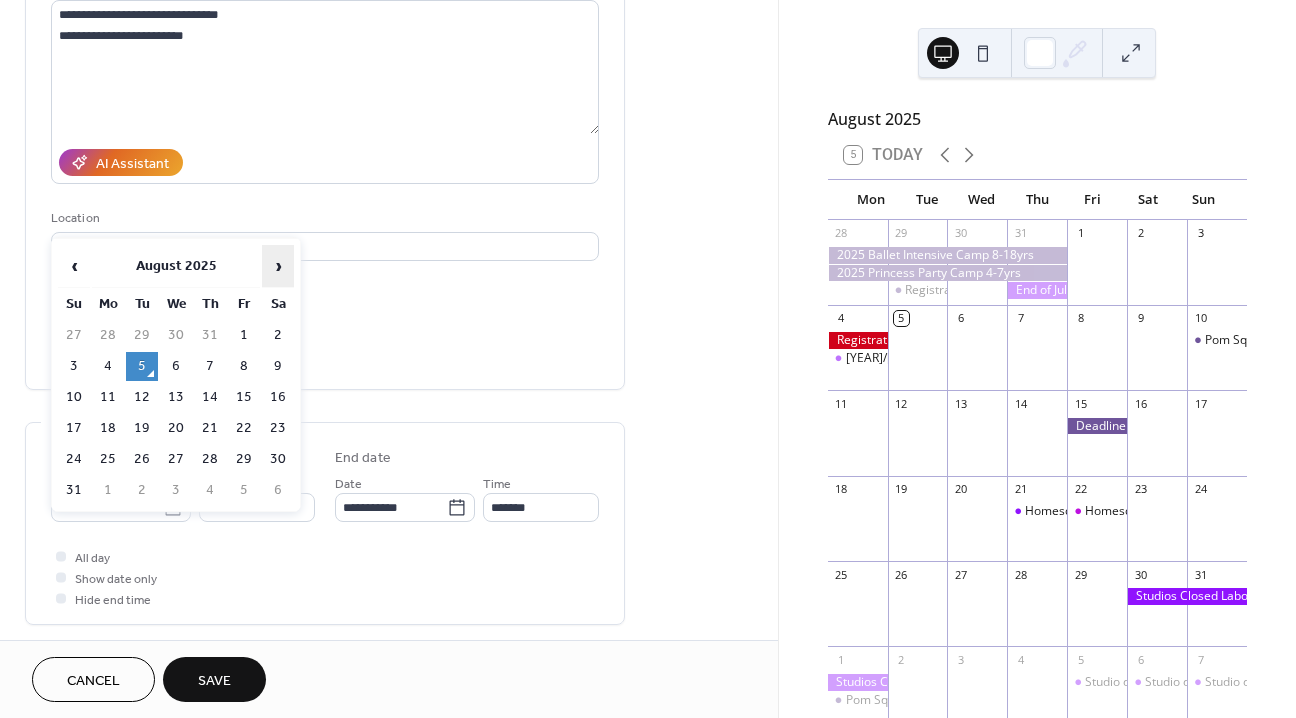click on "›" at bounding box center (278, 266) 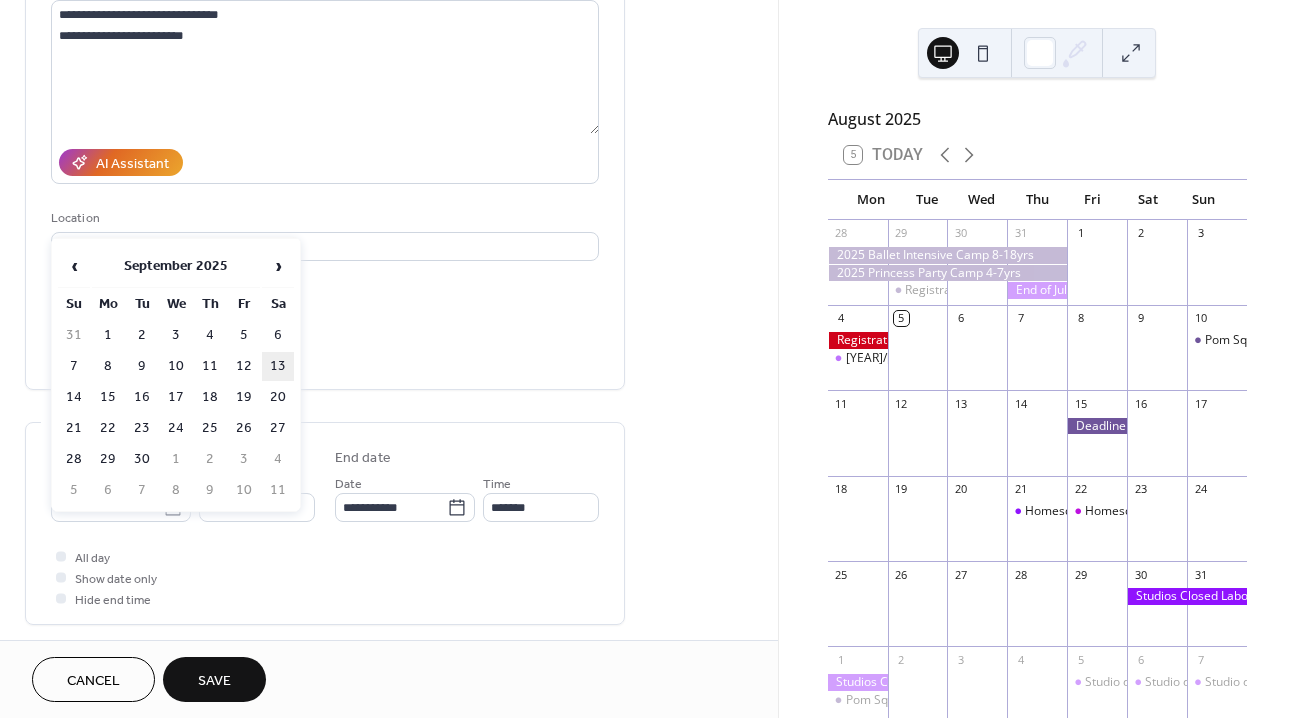 click on "13" at bounding box center (278, 366) 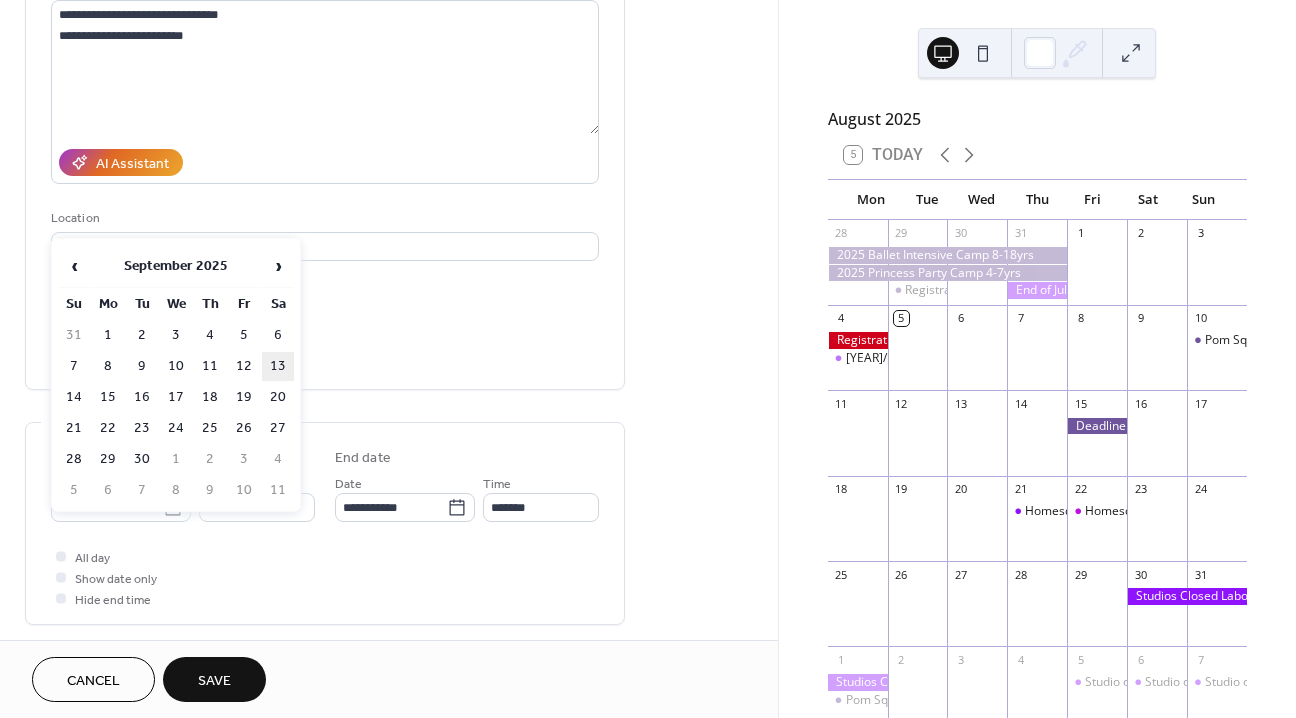 type on "**********" 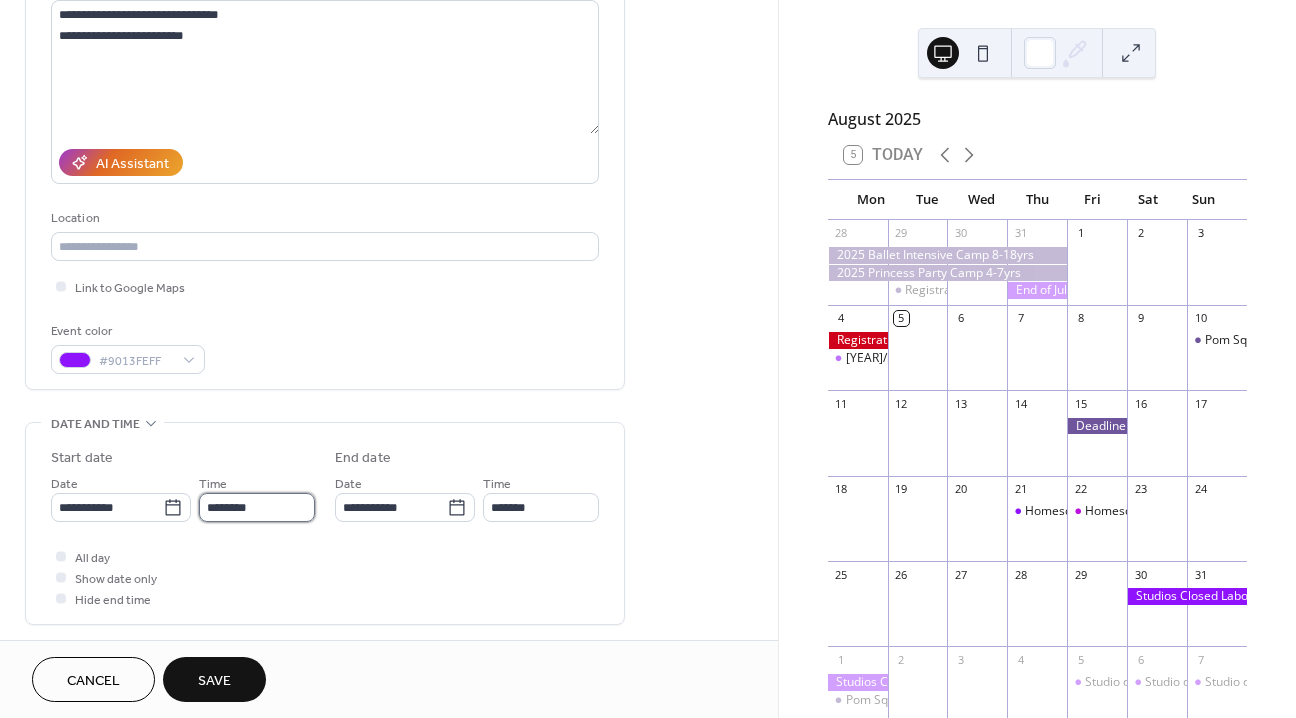 click on "********" at bounding box center [257, 507] 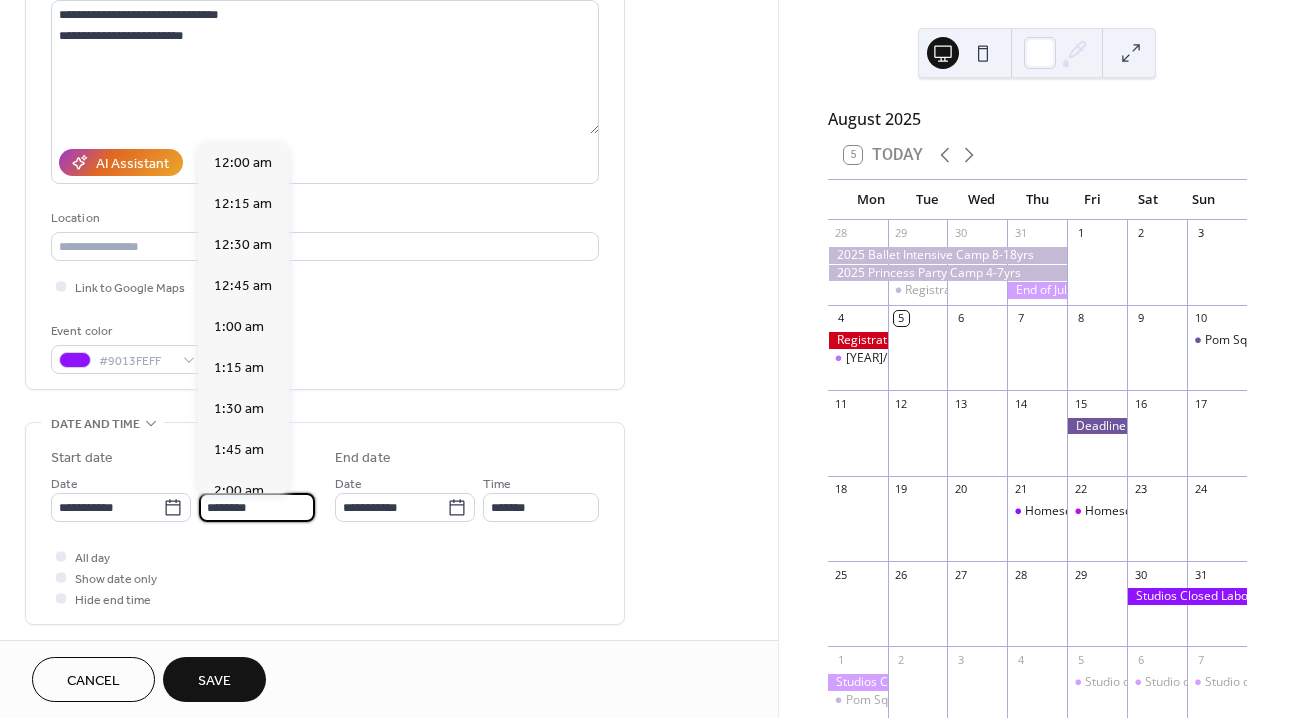 scroll, scrollTop: 1944, scrollLeft: 0, axis: vertical 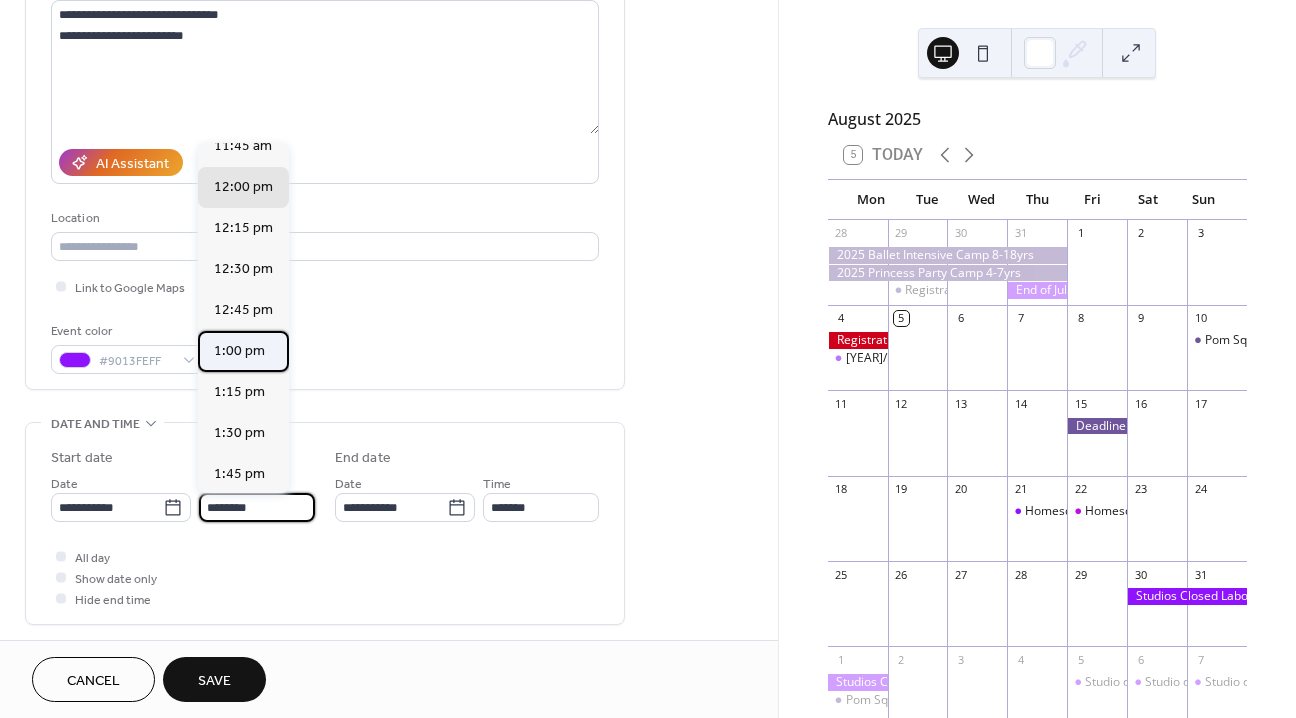 click on "1:00 pm" at bounding box center [239, 351] 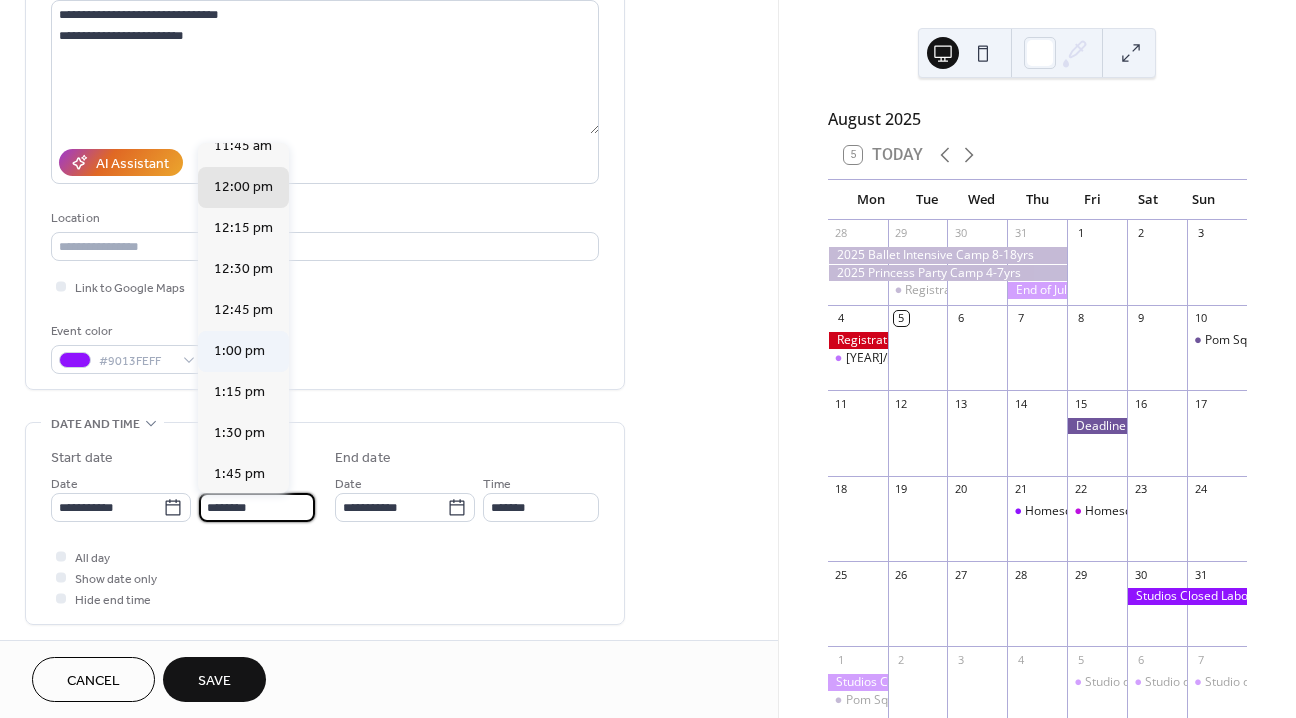 type on "*******" 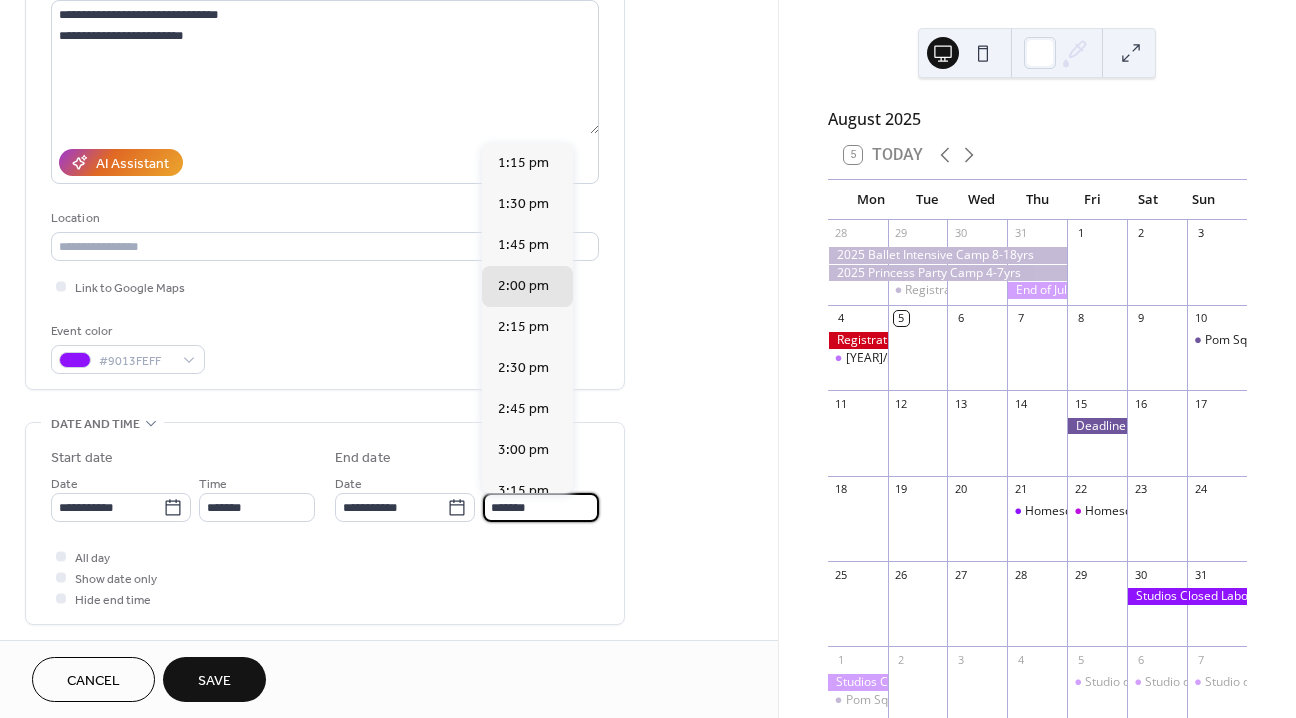 click on "*******" at bounding box center (541, 507) 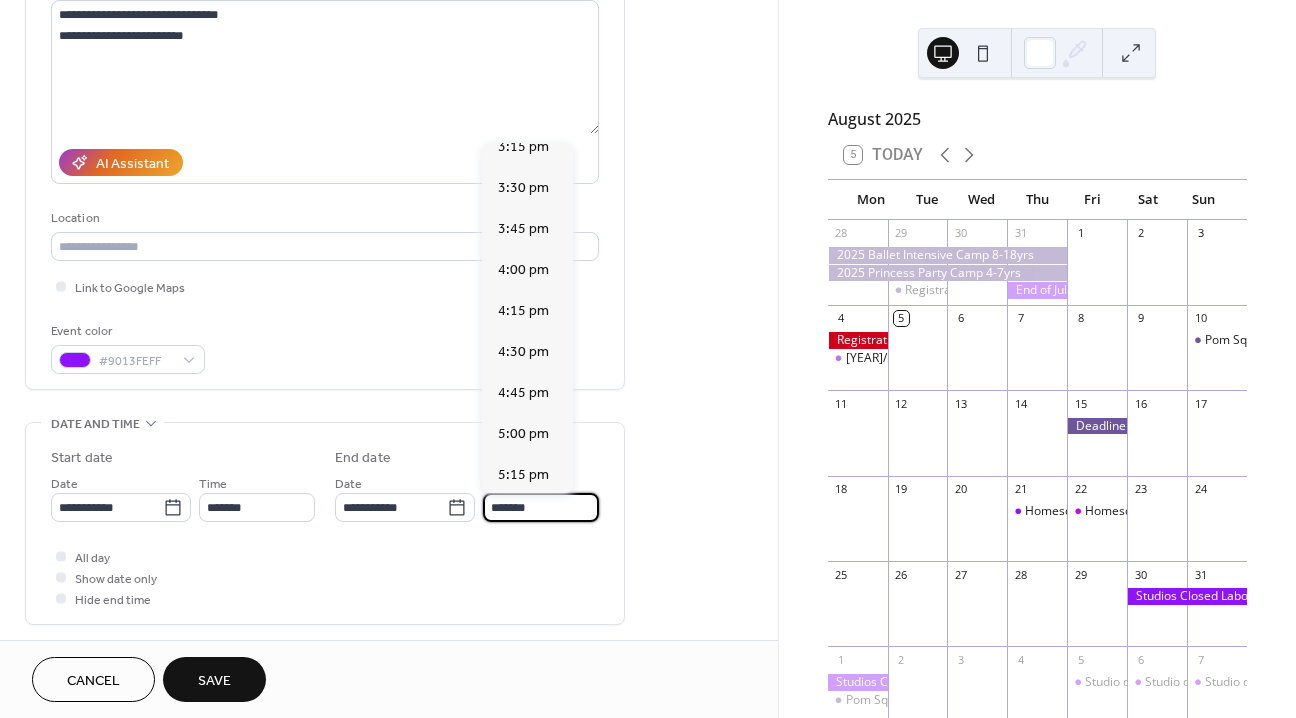 scroll, scrollTop: 516, scrollLeft: 0, axis: vertical 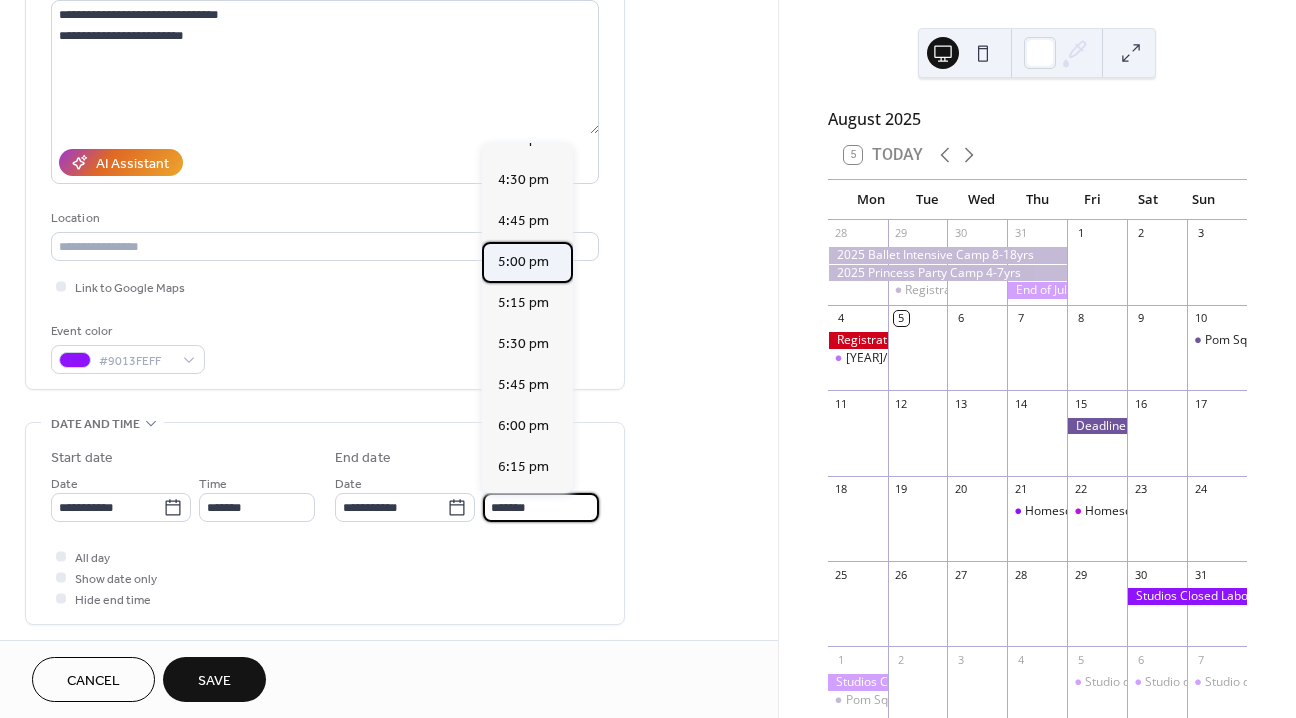 click on "5:00 pm" at bounding box center [523, 262] 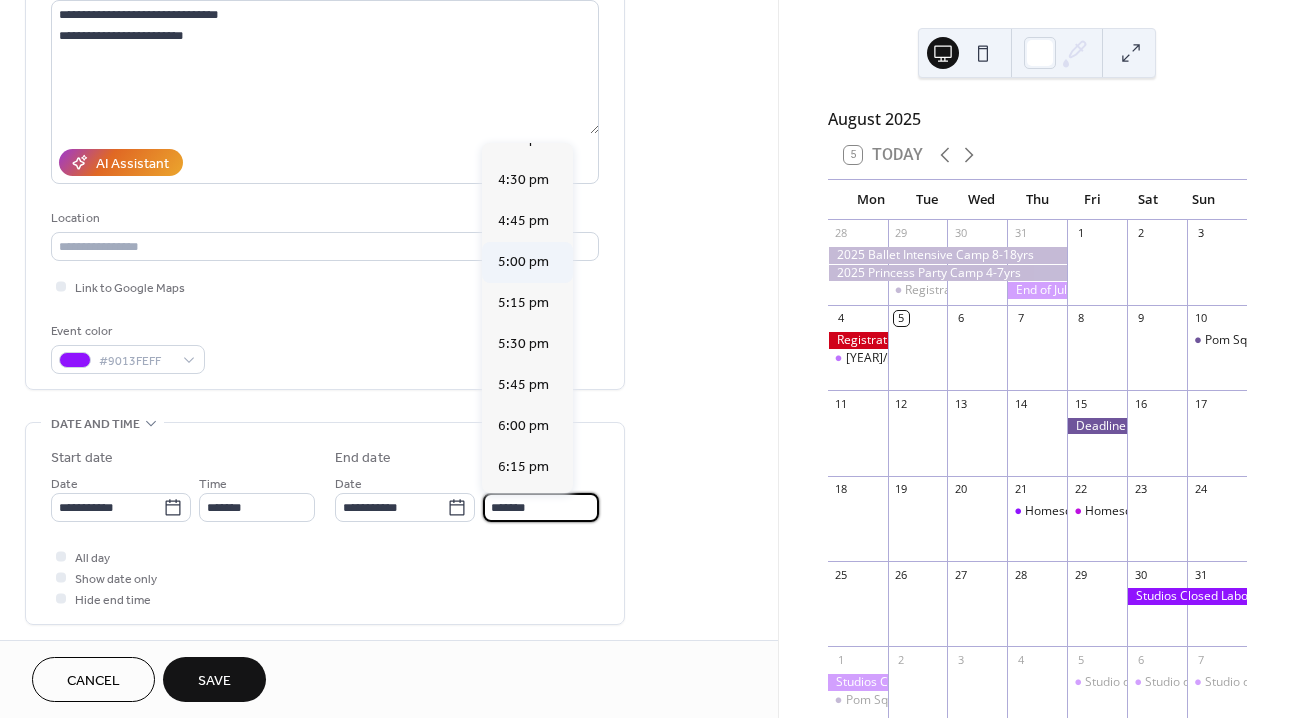 type on "*******" 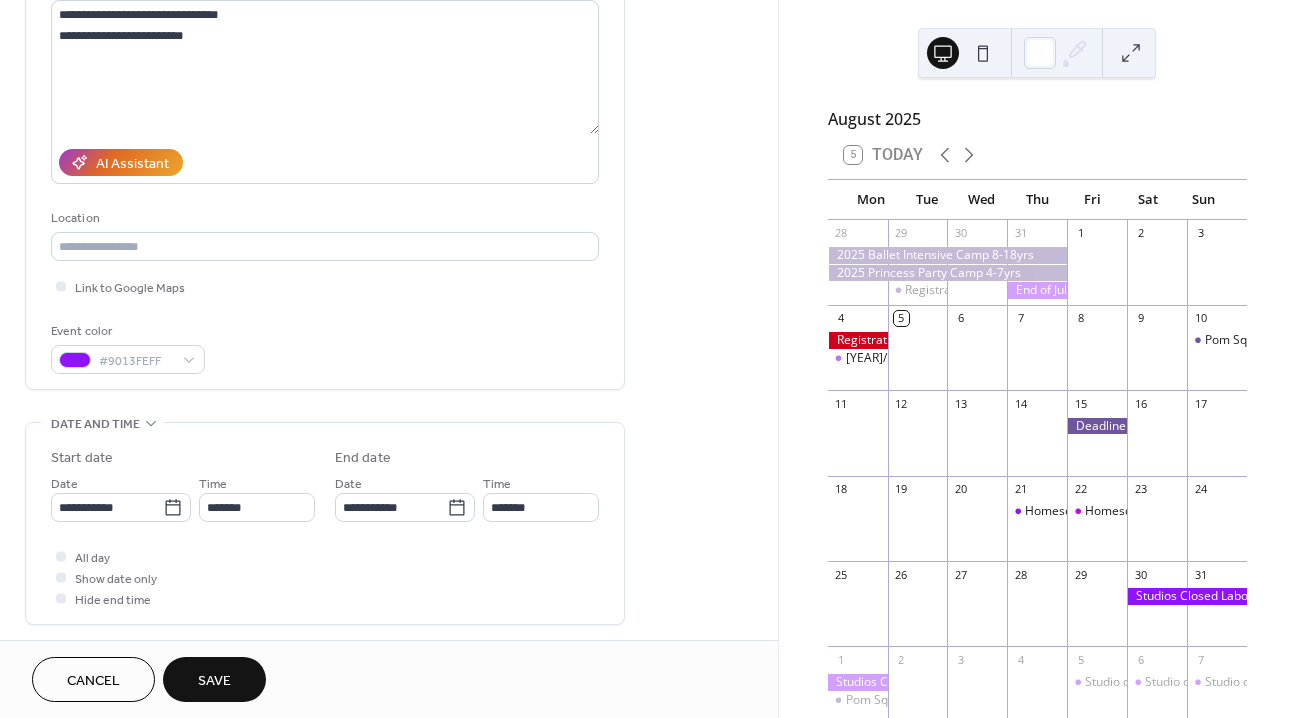 click on "All day Show date only Hide end time" at bounding box center [325, 577] 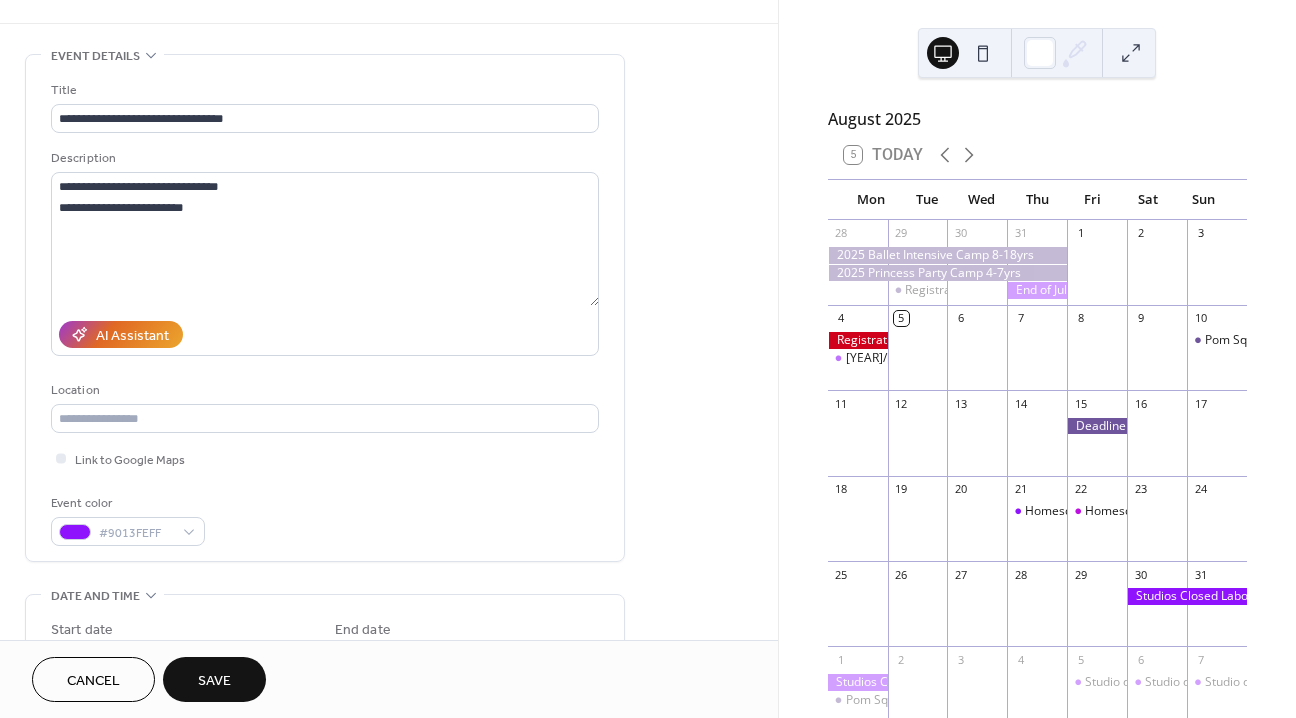 scroll, scrollTop: 58, scrollLeft: 0, axis: vertical 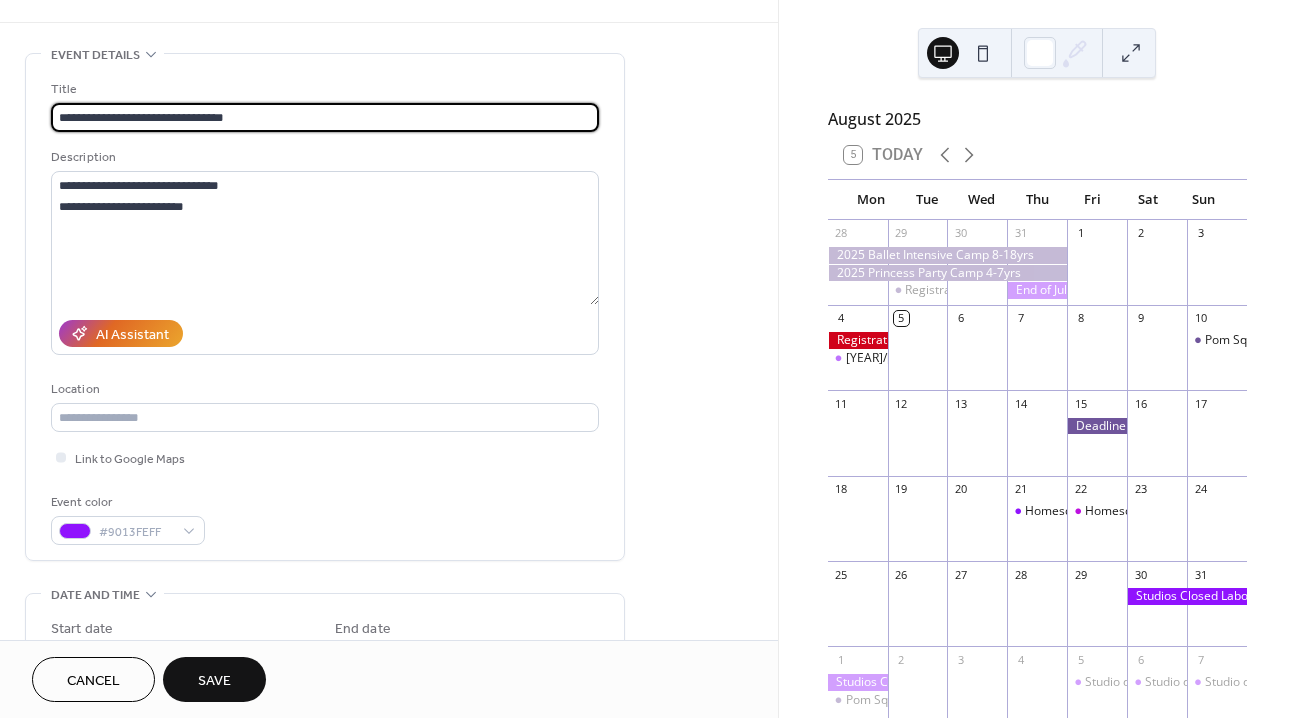 click on "**********" at bounding box center [325, 117] 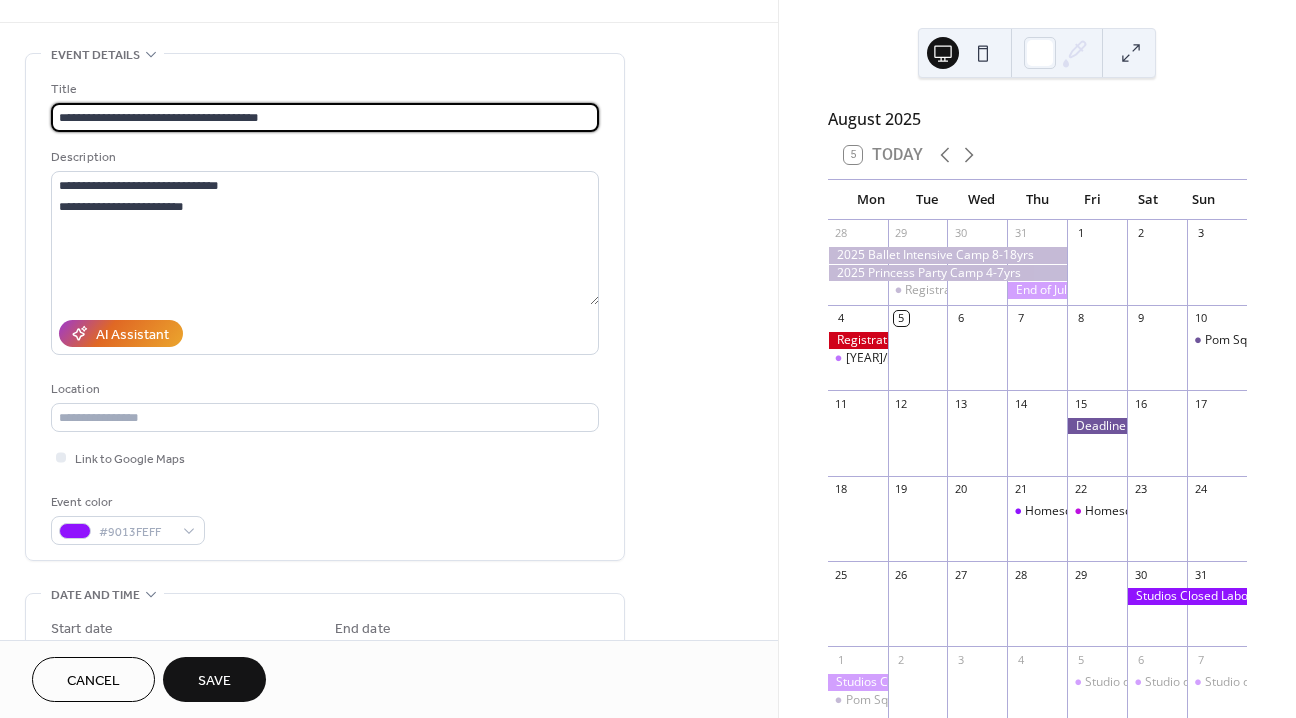 type on "**********" 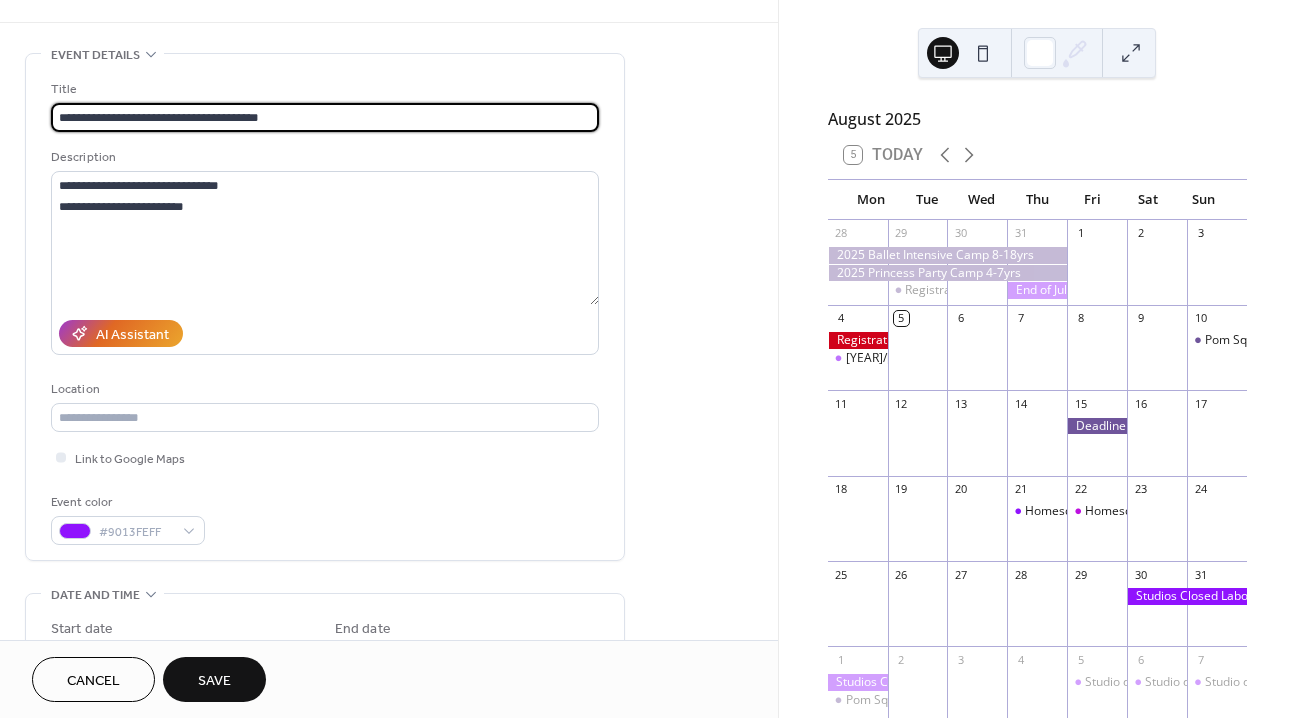 click on "**********" at bounding box center (389, 662) 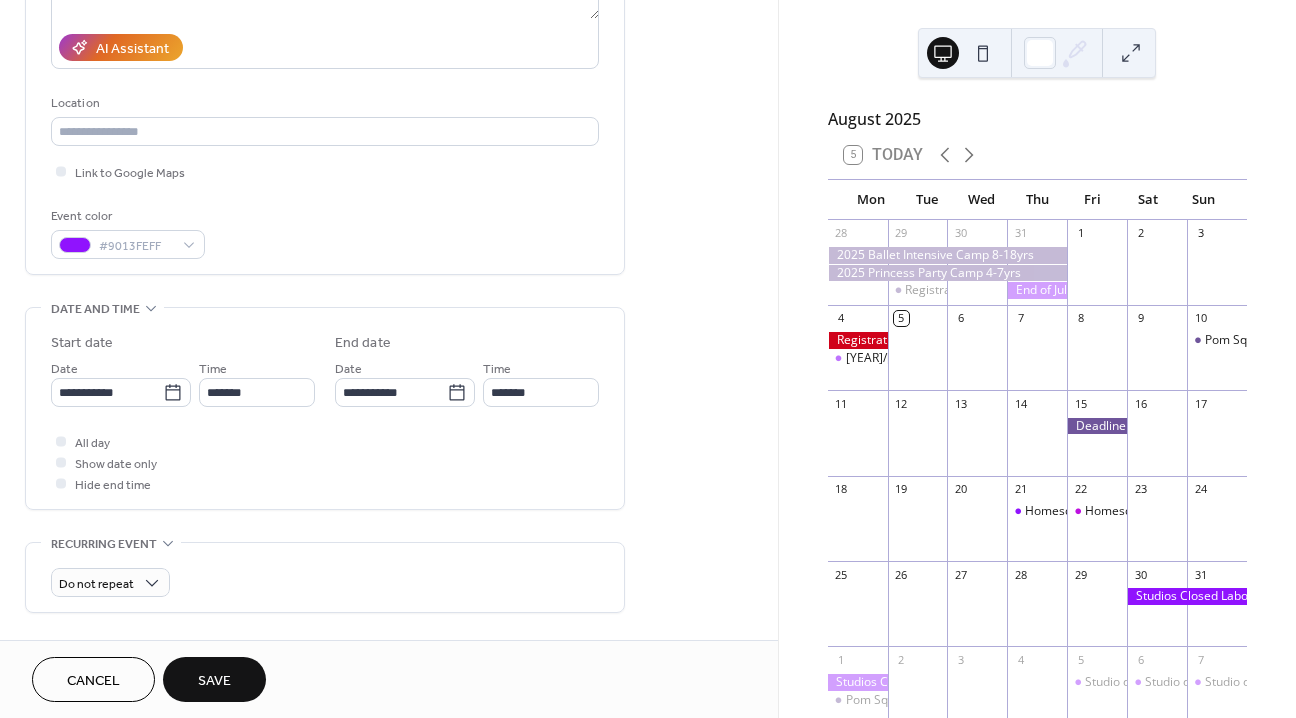 scroll, scrollTop: 349, scrollLeft: 0, axis: vertical 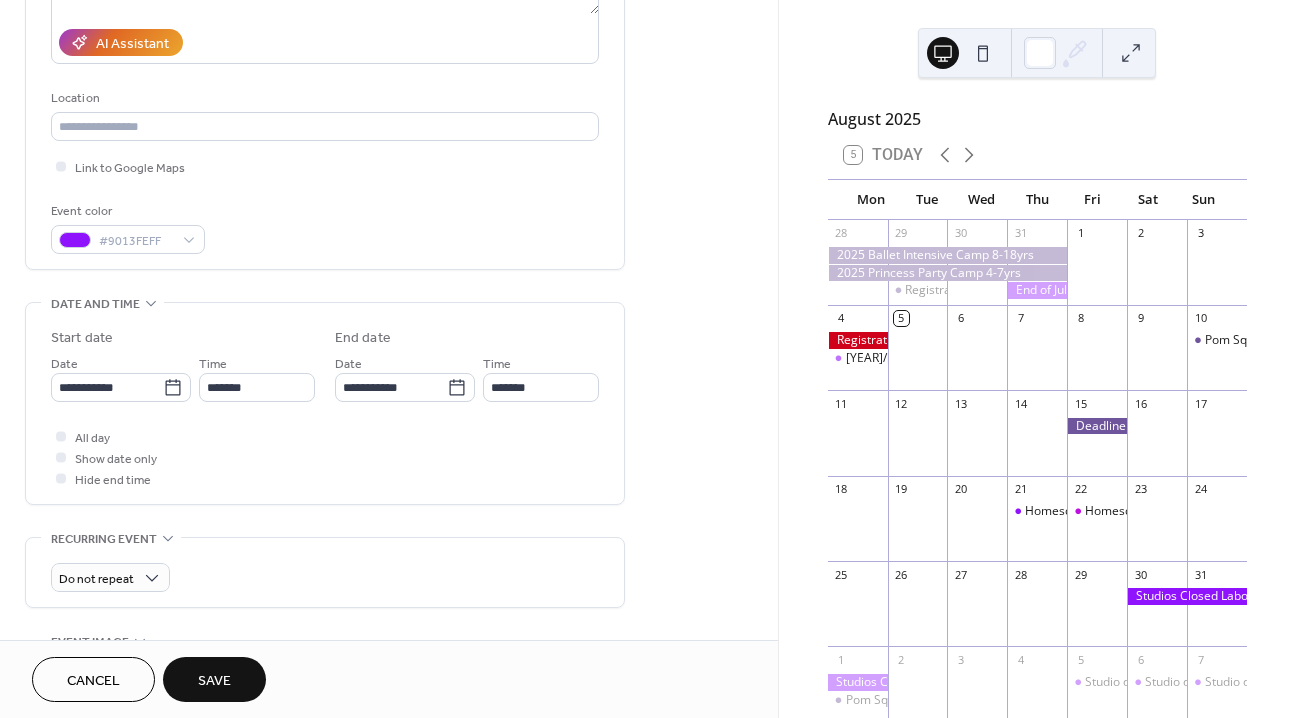click on "Save" at bounding box center [214, 679] 